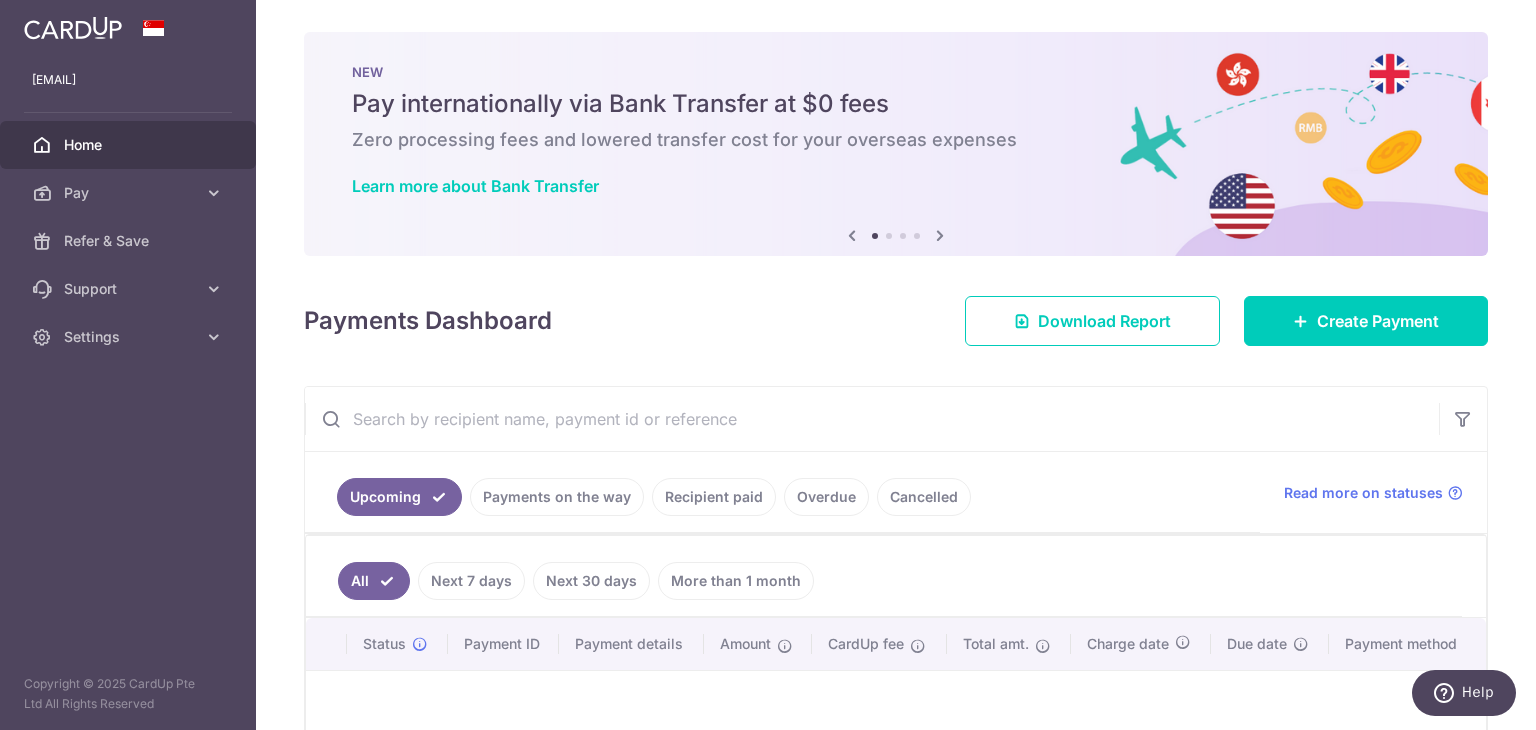 scroll, scrollTop: 0, scrollLeft: 0, axis: both 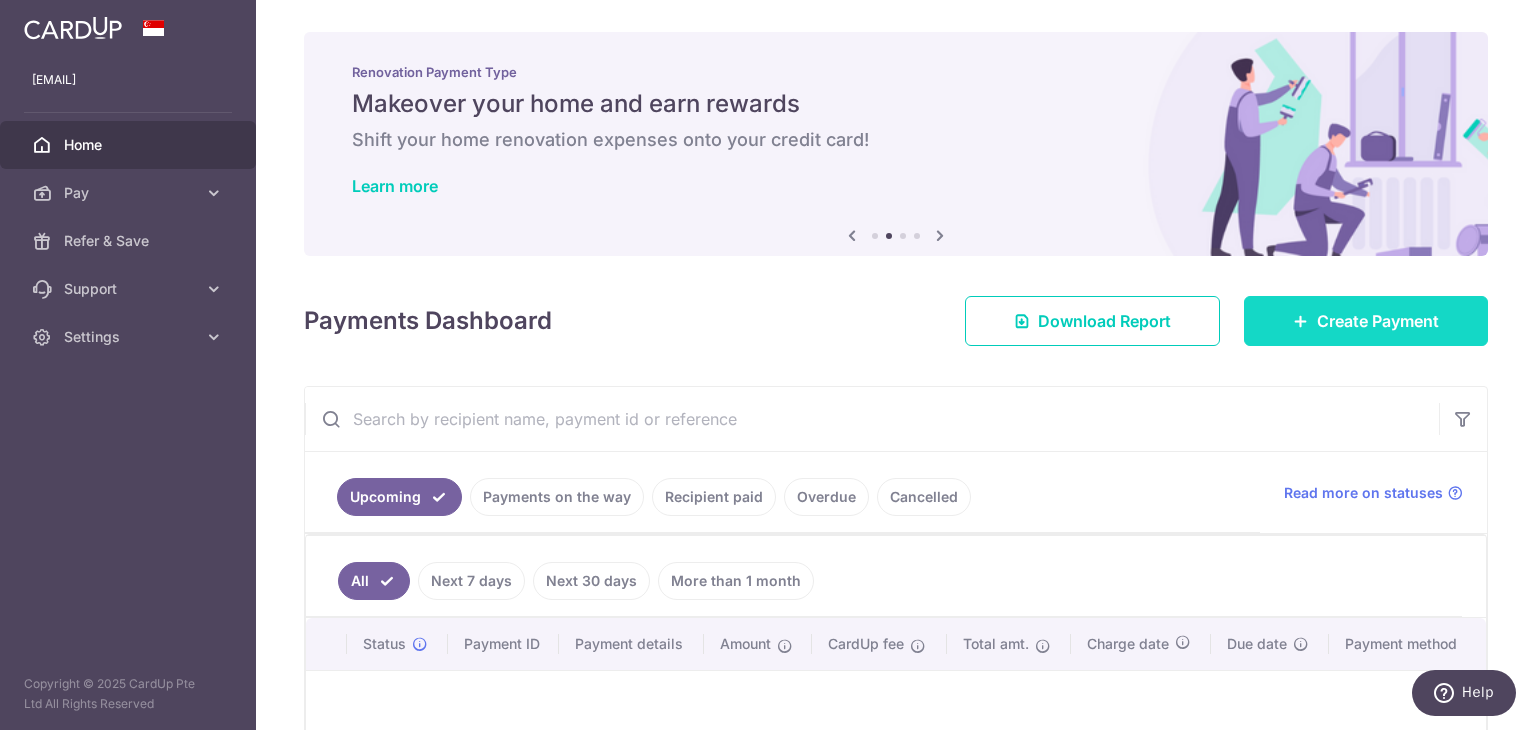 click on "Create Payment" at bounding box center [1366, 321] 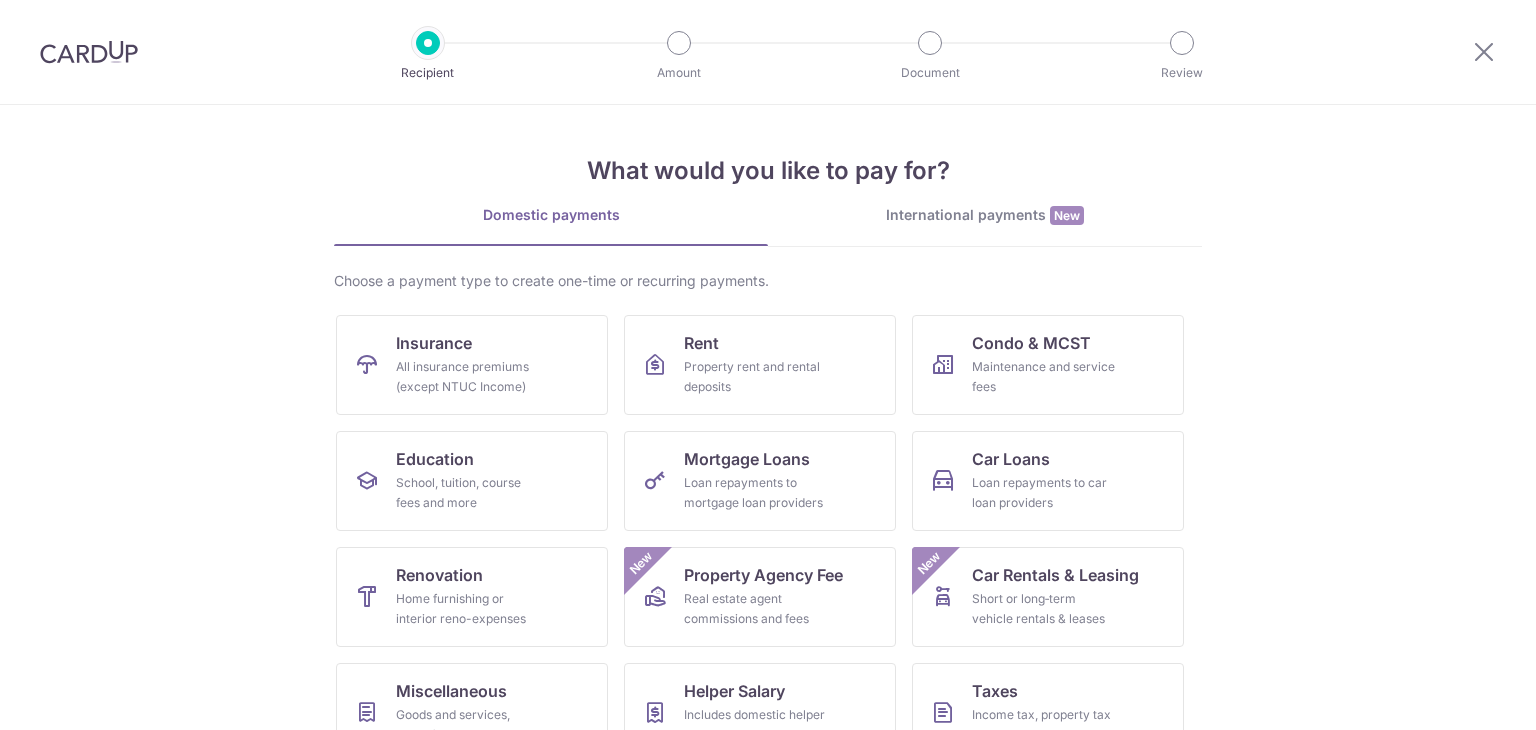 scroll, scrollTop: 0, scrollLeft: 0, axis: both 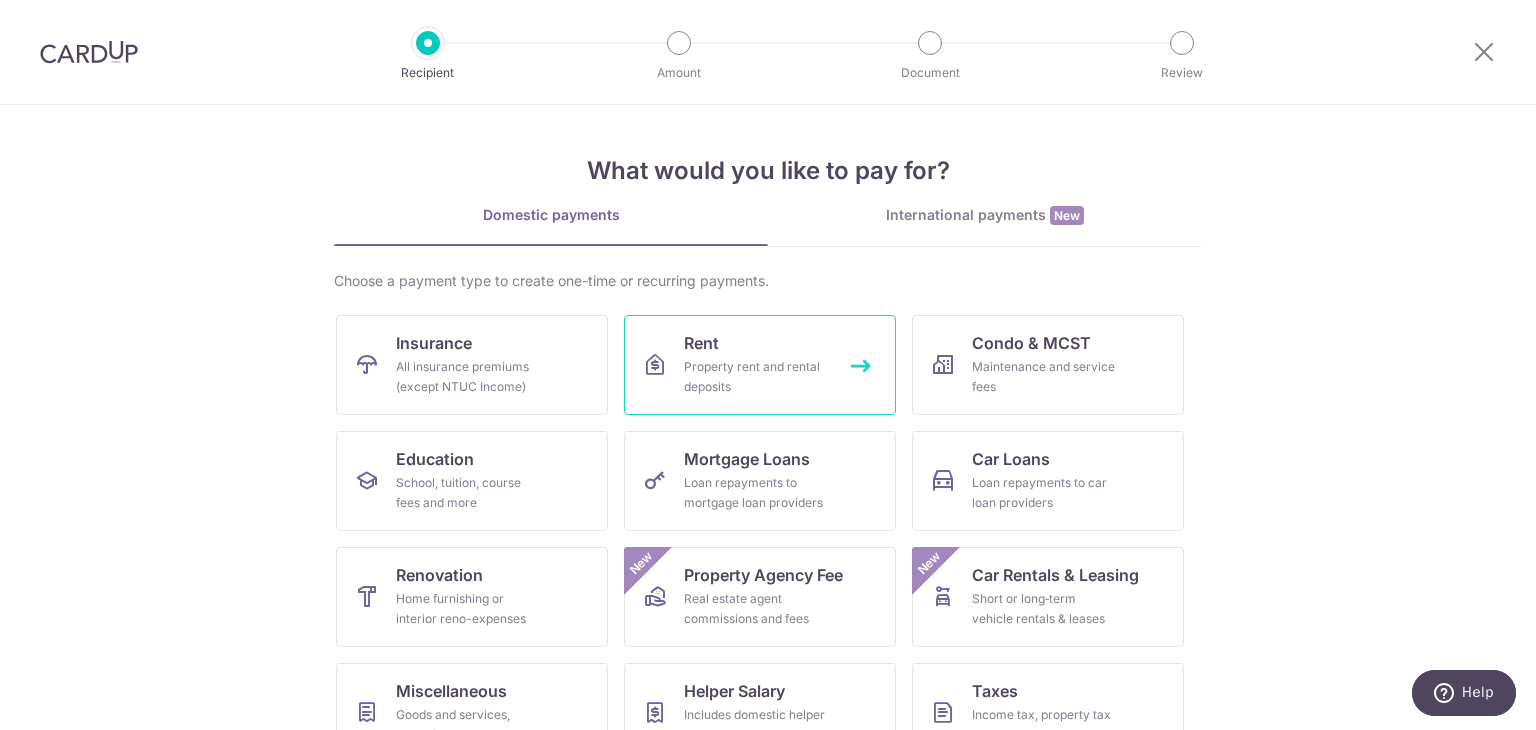 click on "Property rent and rental deposits" at bounding box center [756, 377] 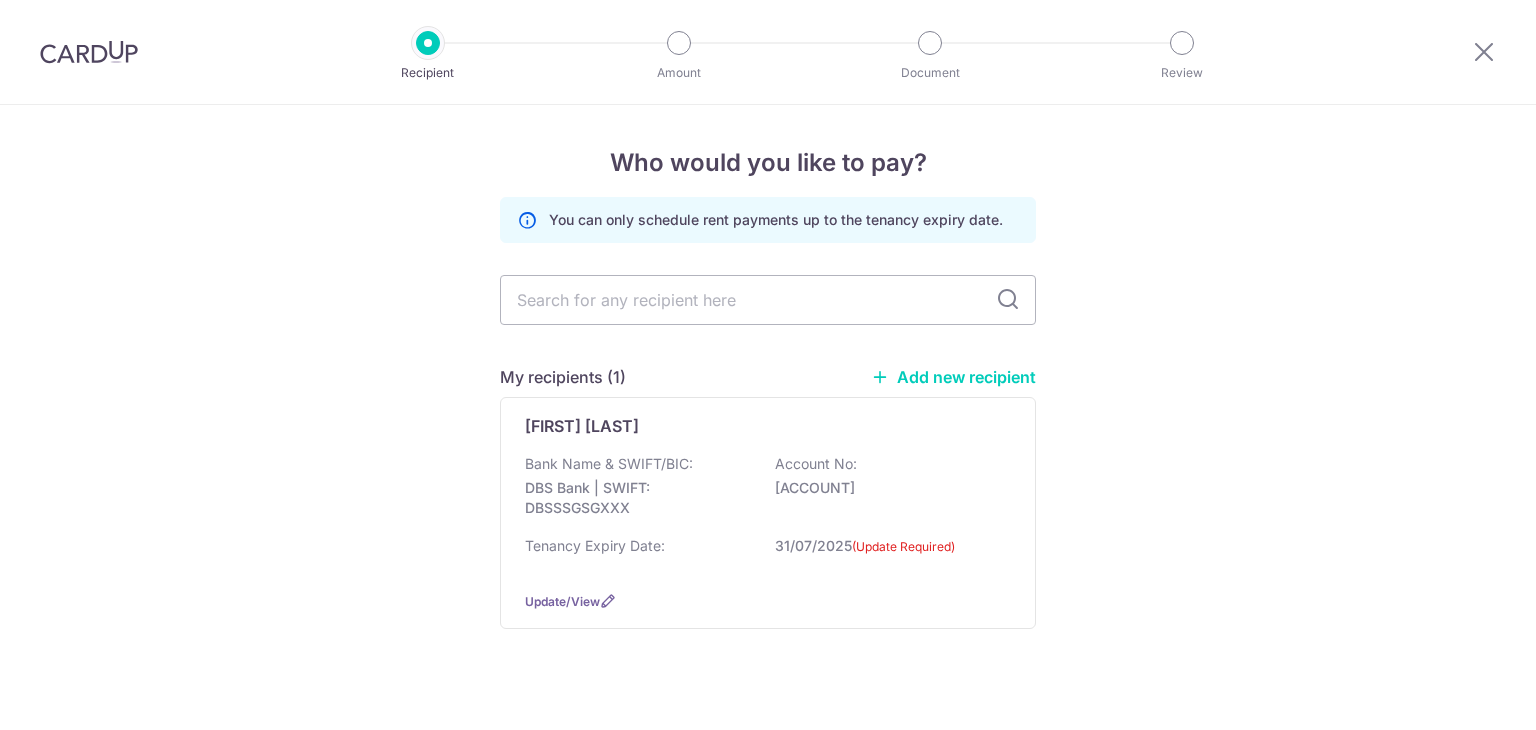 scroll, scrollTop: 0, scrollLeft: 0, axis: both 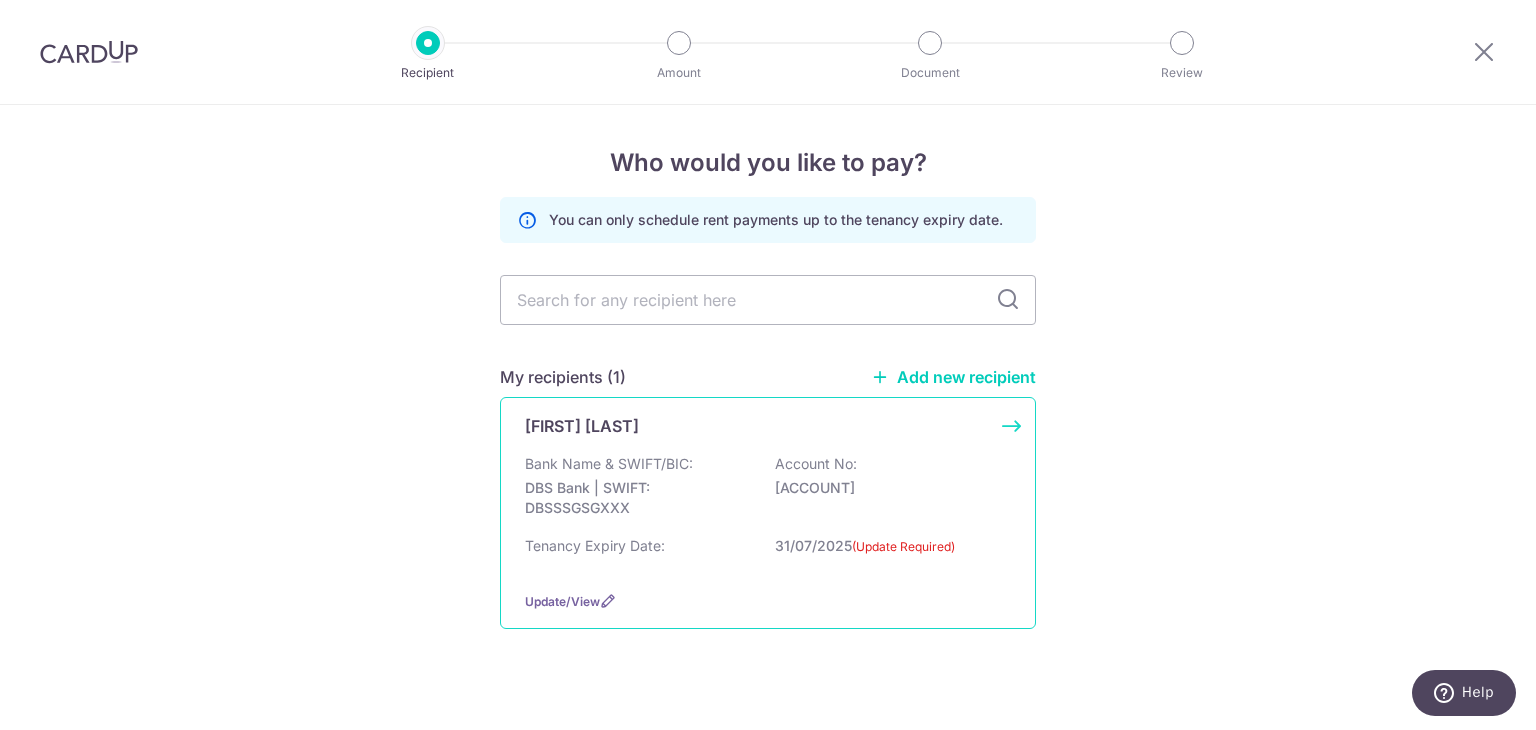 click on "Chai Choon Lai
Bank Name & SWIFT/BIC:
DBS Bank | SWIFT: DBSSSGSGXXX
Account No:
022195263
Tenancy Expiry Date:
31/07/2025
(Update Required)
Update/View" at bounding box center [768, 513] 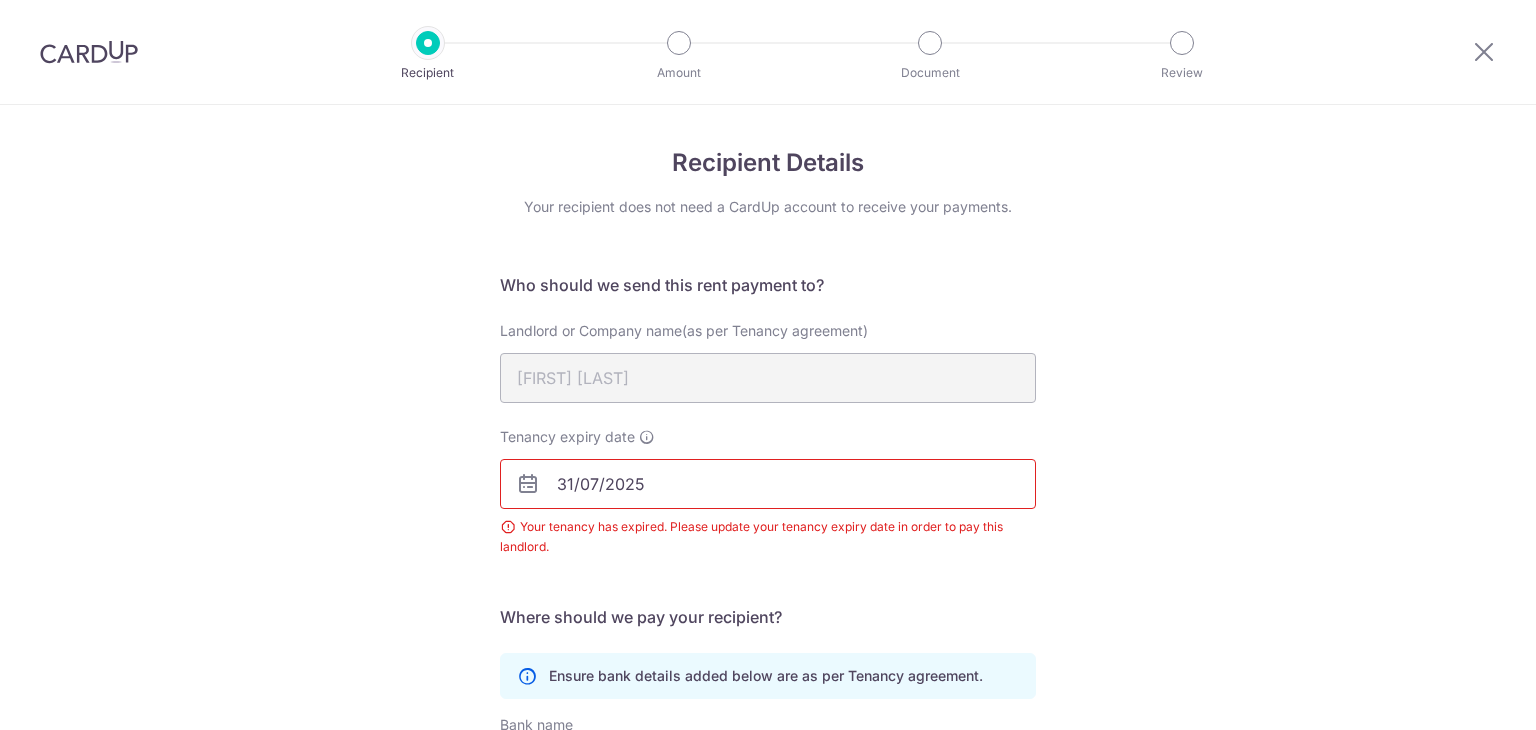 scroll, scrollTop: 0, scrollLeft: 0, axis: both 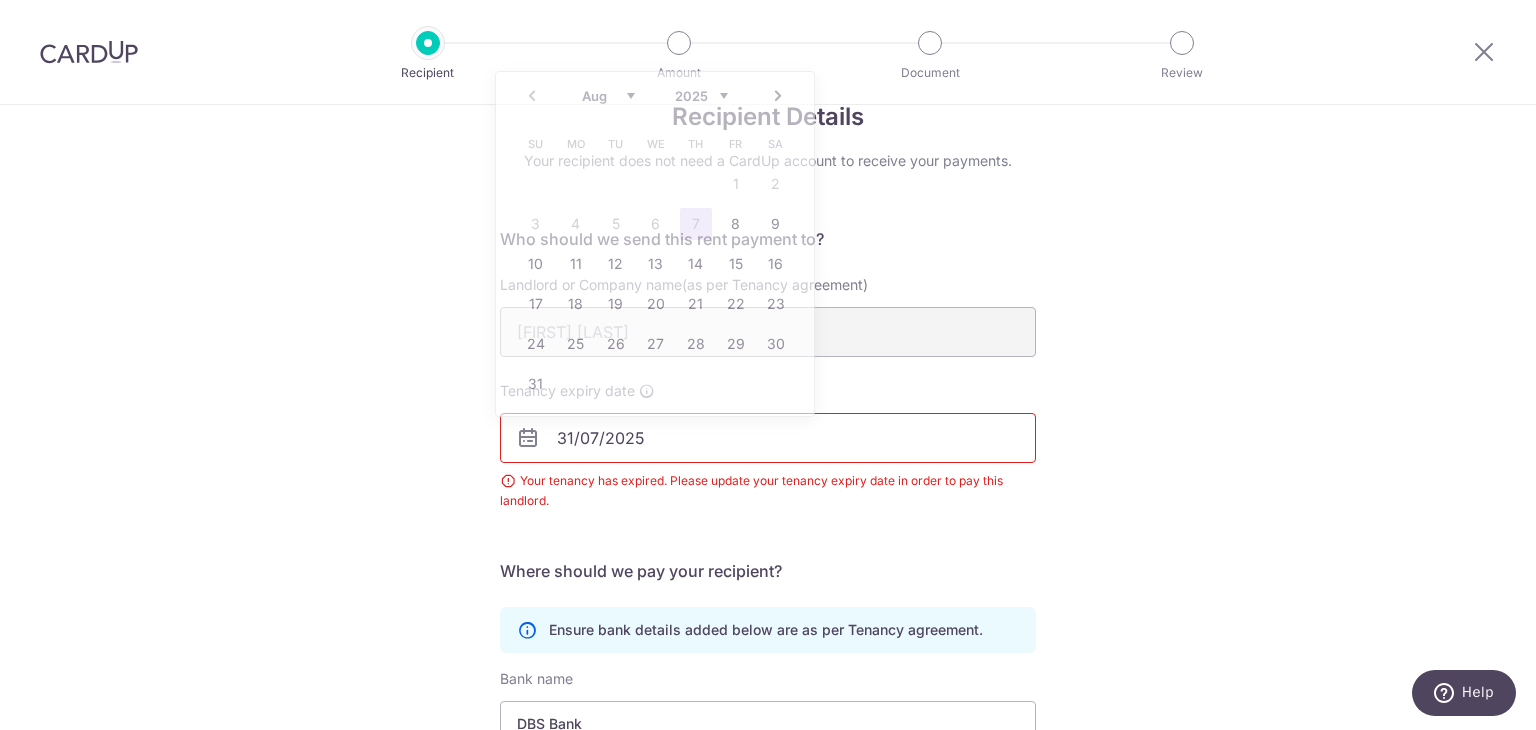 click on "31/07/2025" at bounding box center (768, 438) 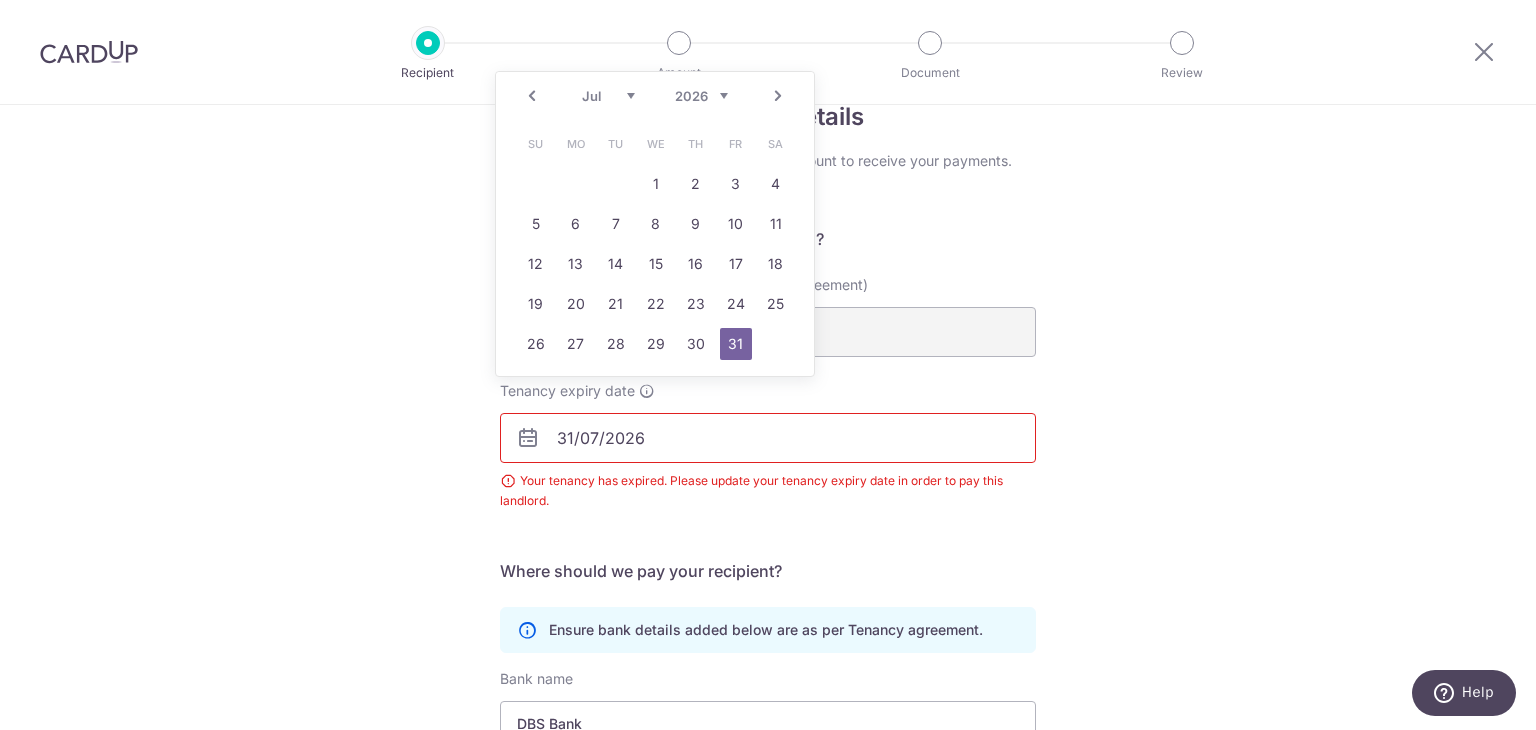 scroll, scrollTop: 80, scrollLeft: 0, axis: vertical 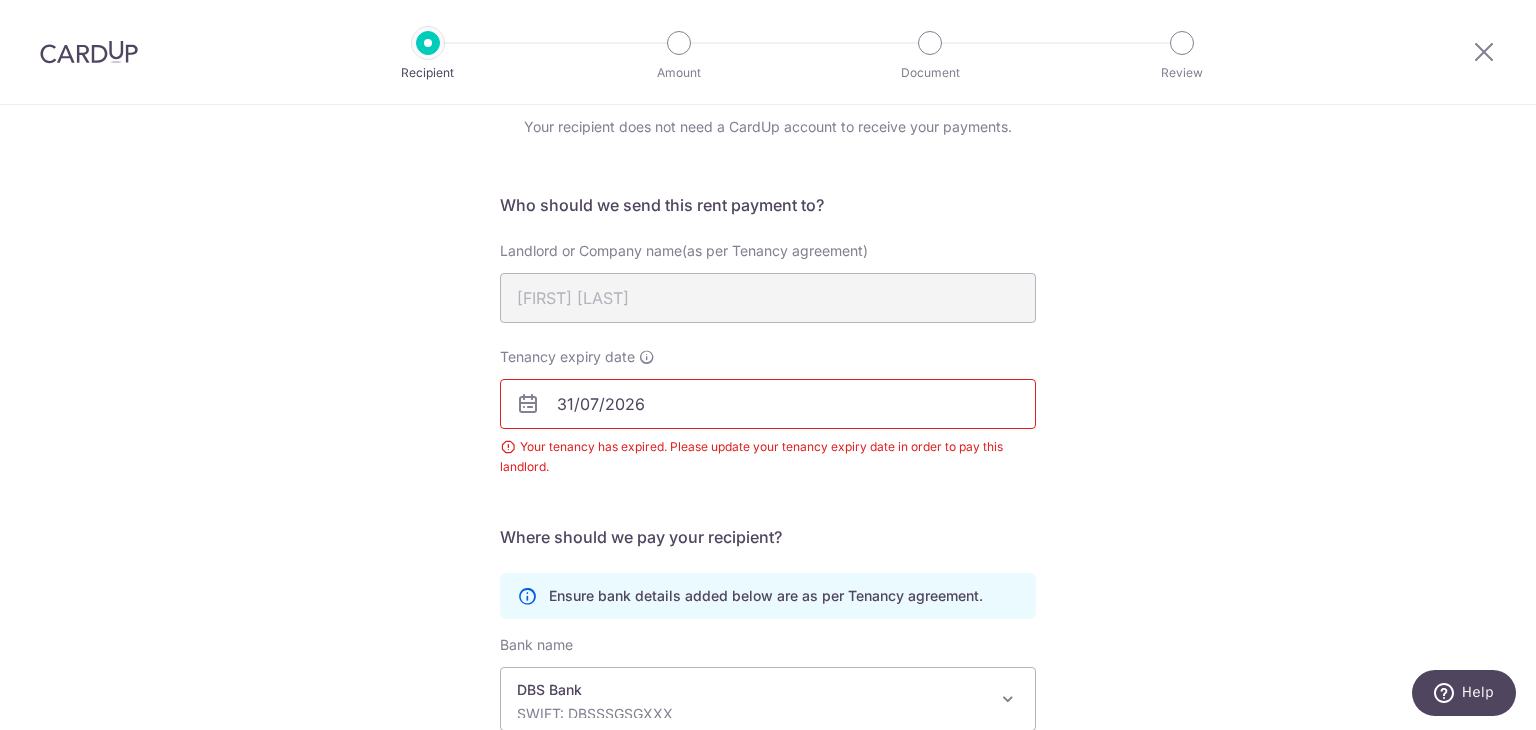 click on "31/07/2026" at bounding box center (768, 404) 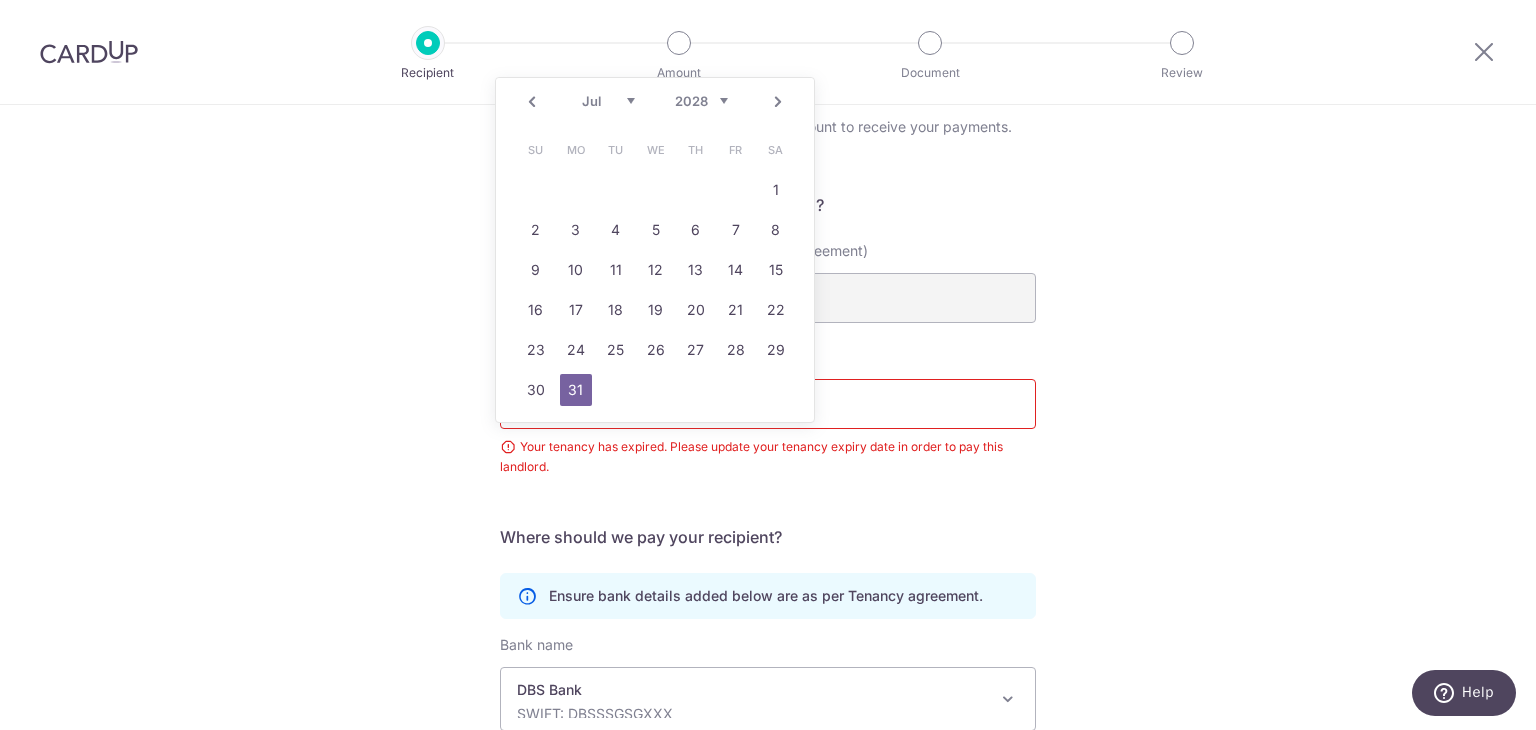 type on "[DD]/[MM]/[YYYY]" 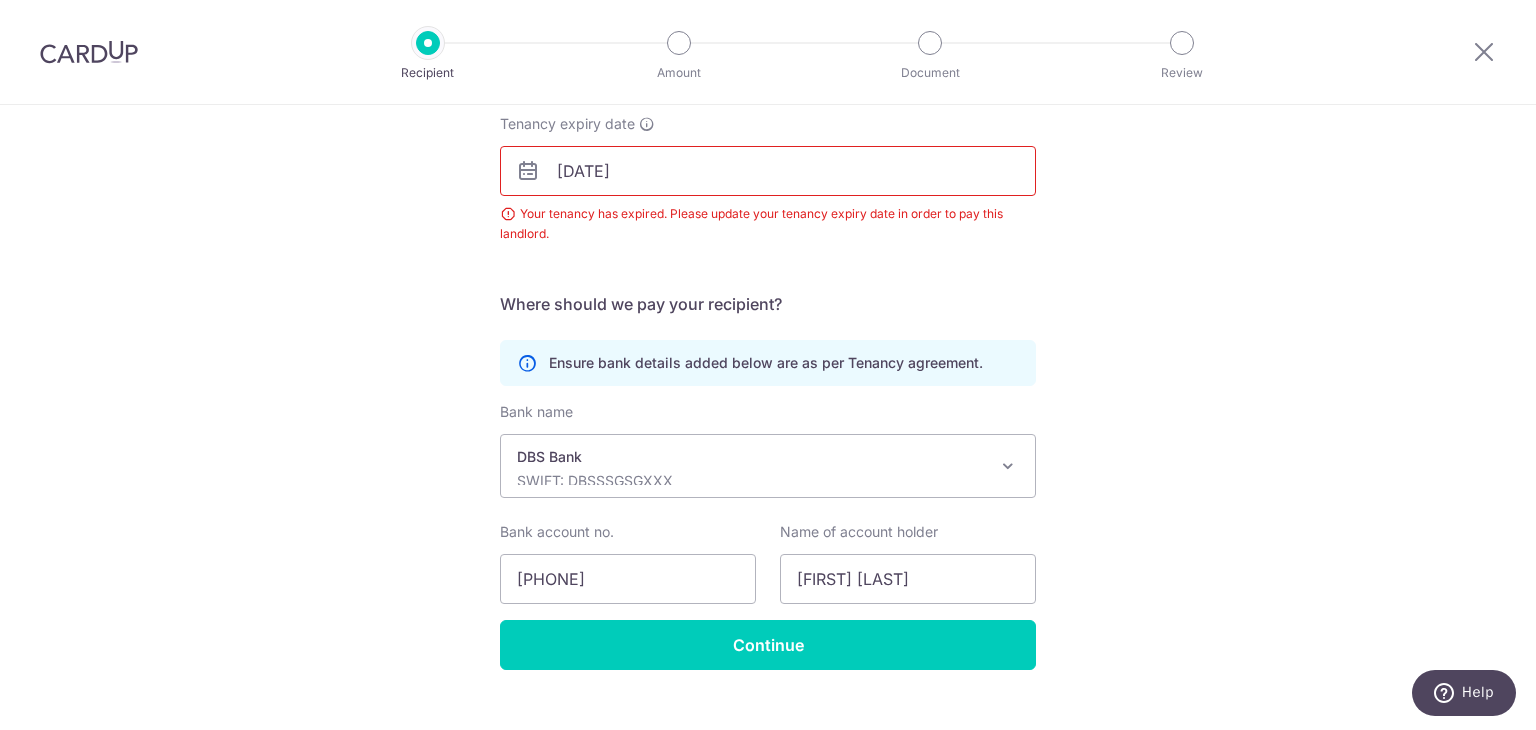 scroll, scrollTop: 346, scrollLeft: 0, axis: vertical 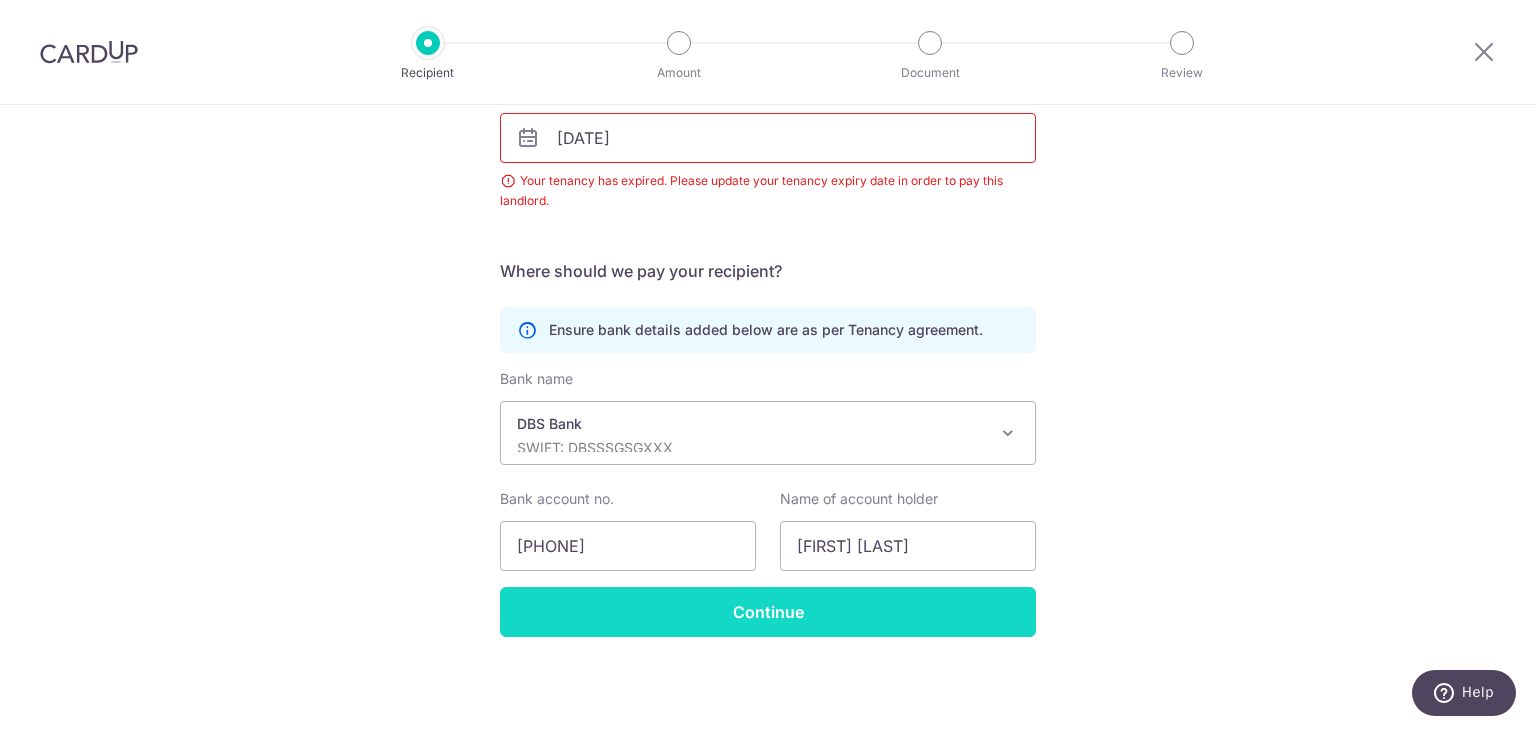 click on "Continue" at bounding box center (768, 612) 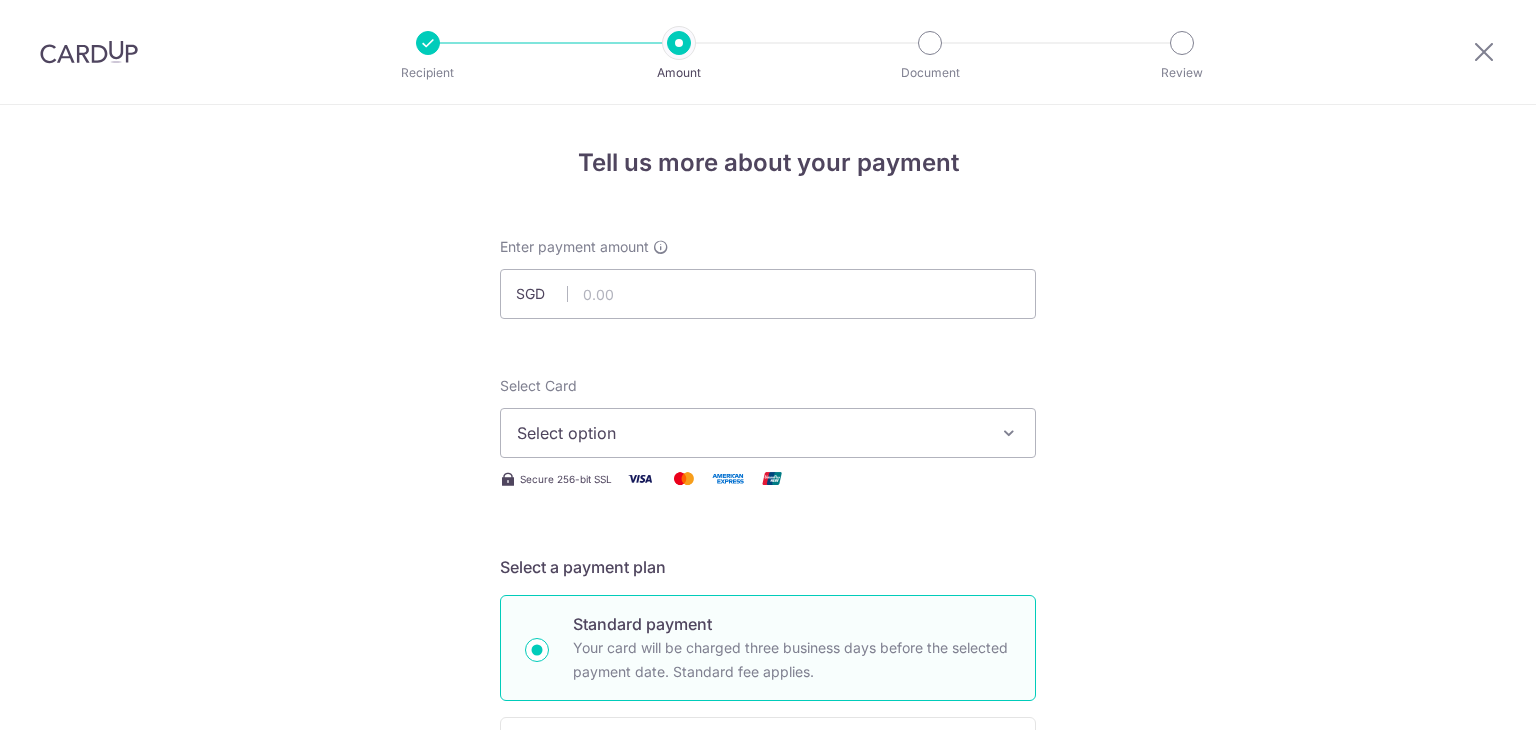 scroll, scrollTop: 0, scrollLeft: 0, axis: both 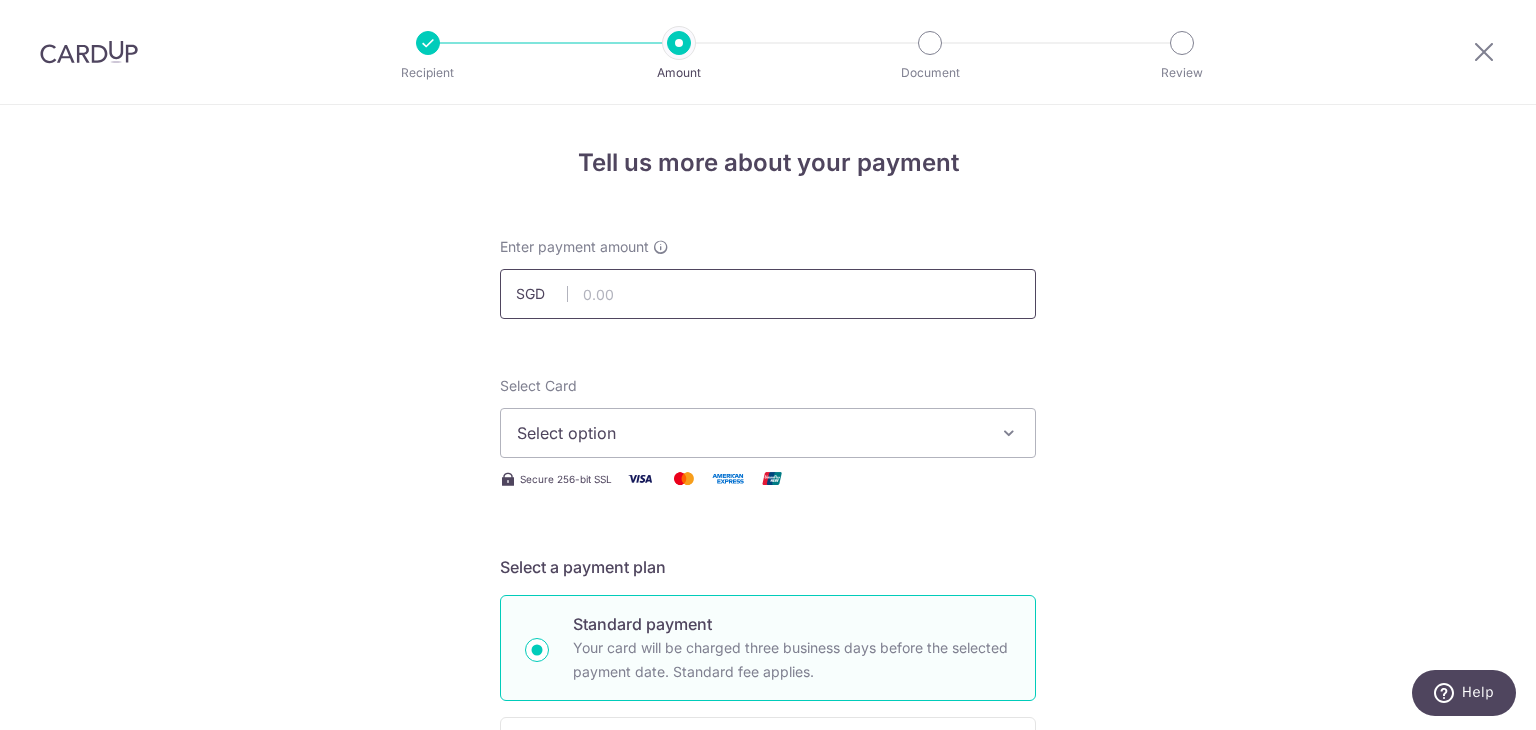click at bounding box center [768, 294] 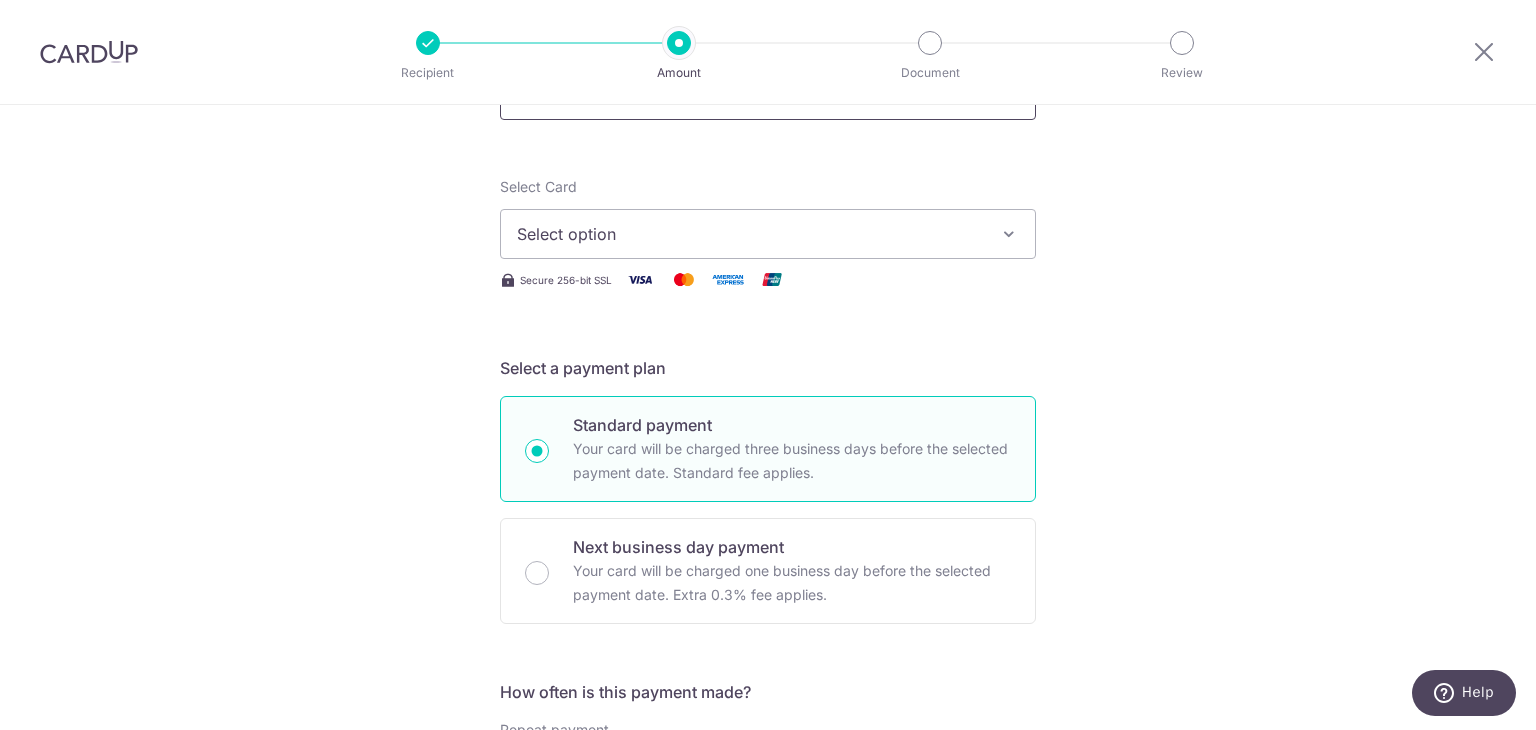 scroll, scrollTop: 200, scrollLeft: 0, axis: vertical 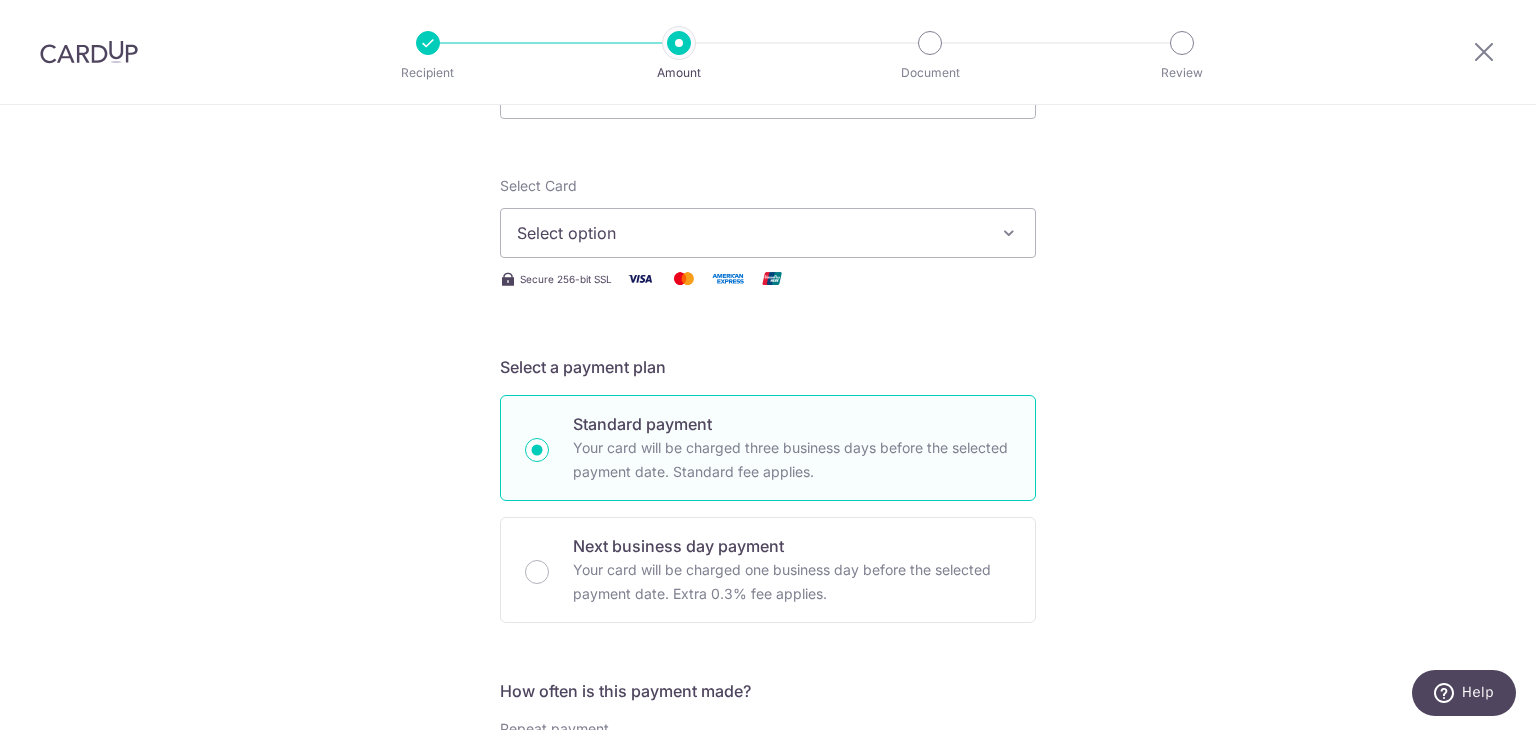 type on "15,000.00" 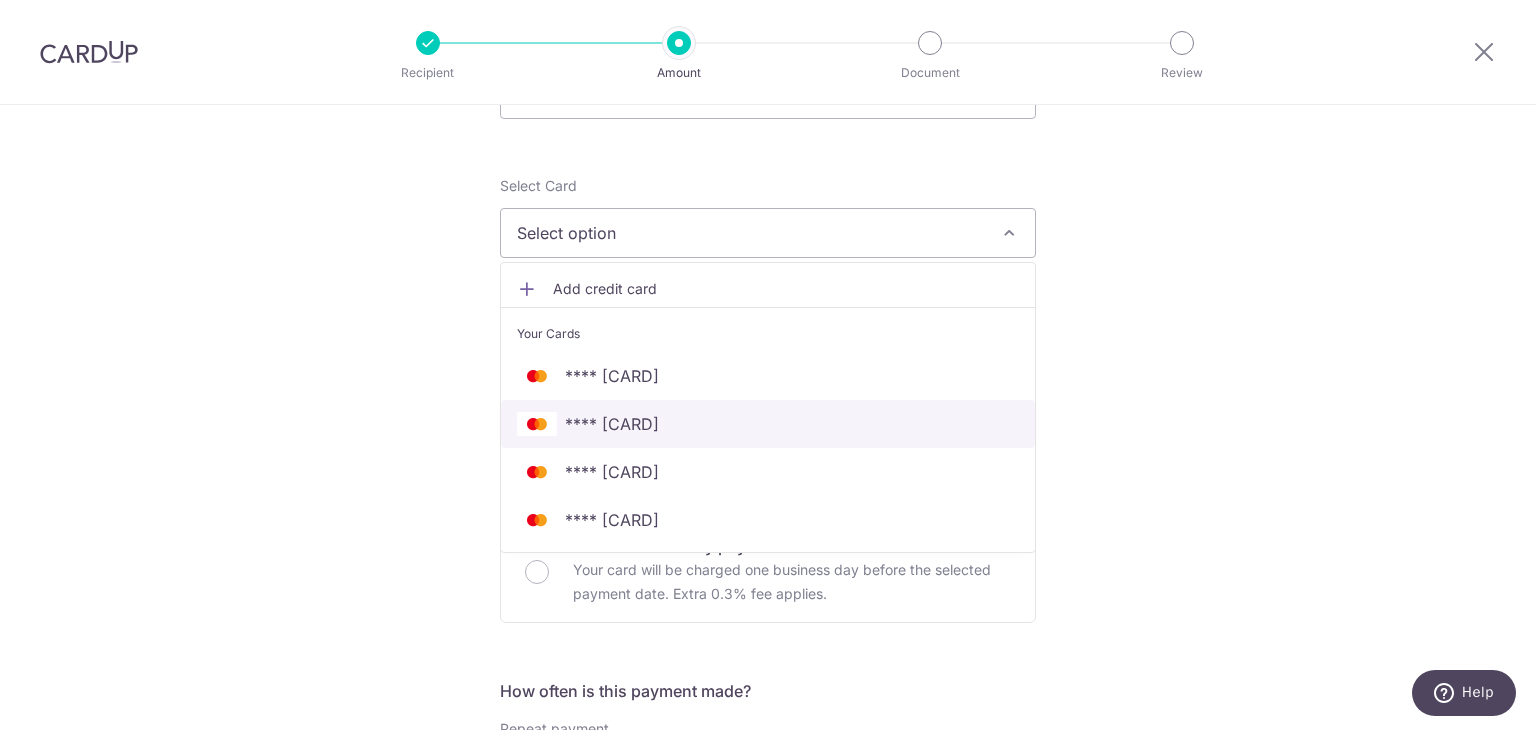 click on "**** [CC]" at bounding box center (768, 424) 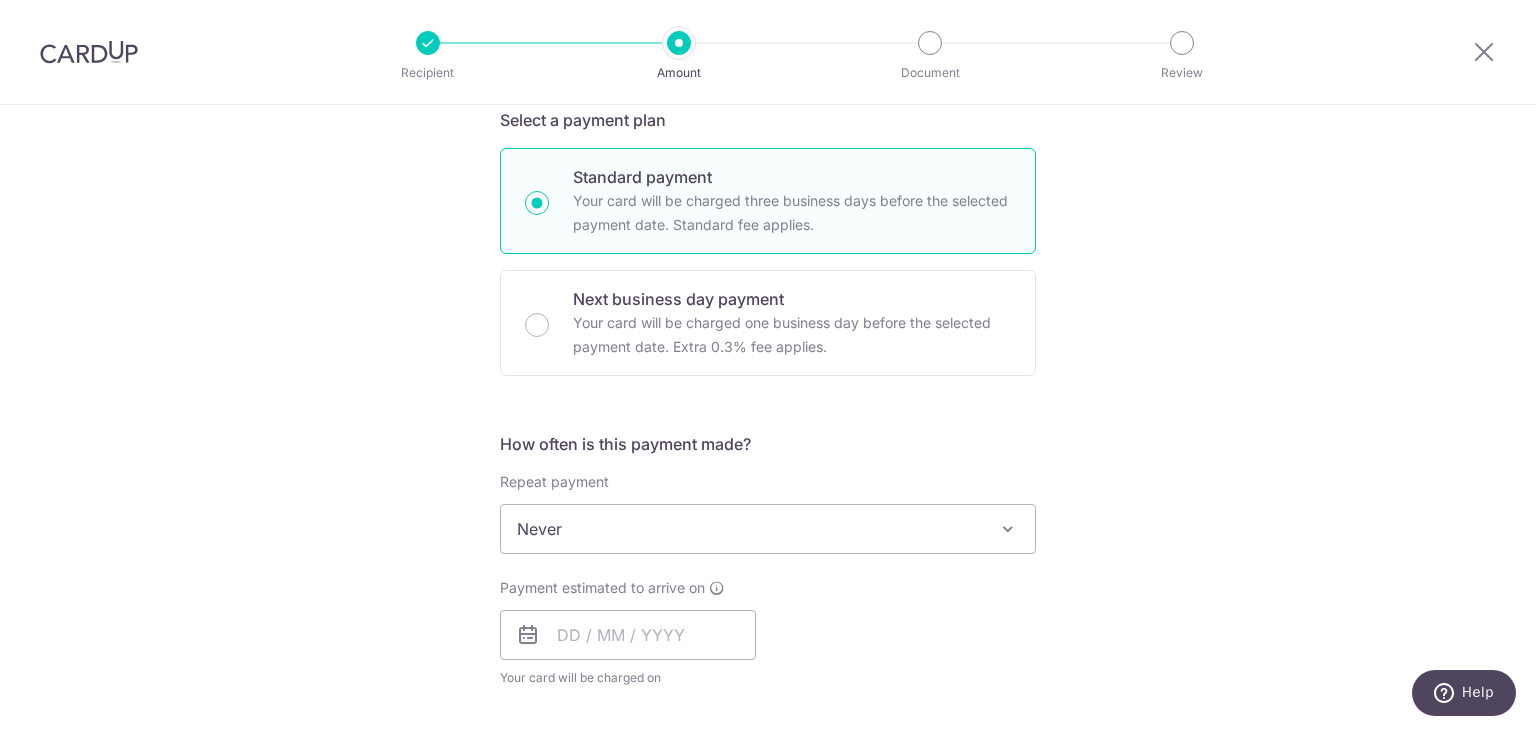 scroll, scrollTop: 500, scrollLeft: 0, axis: vertical 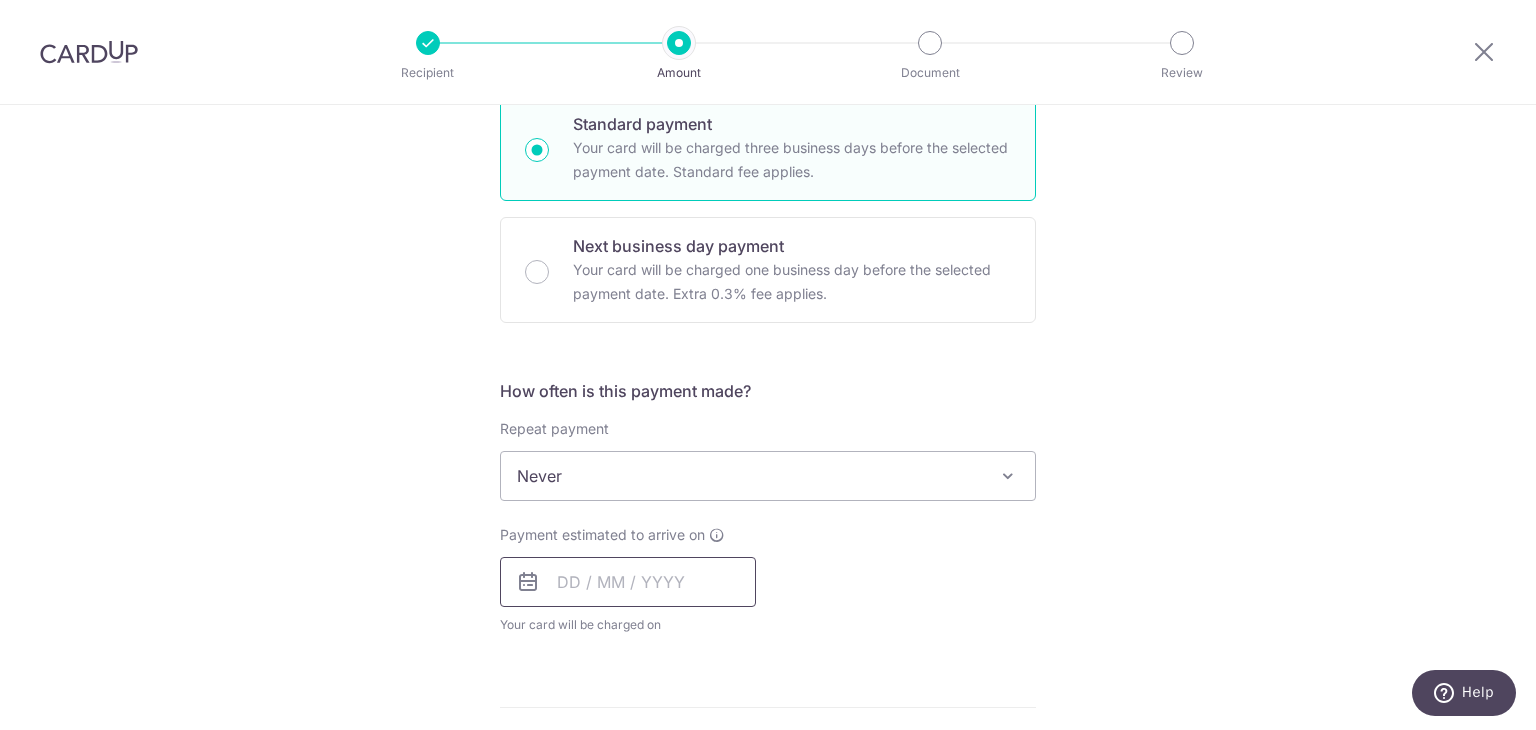 click at bounding box center [628, 582] 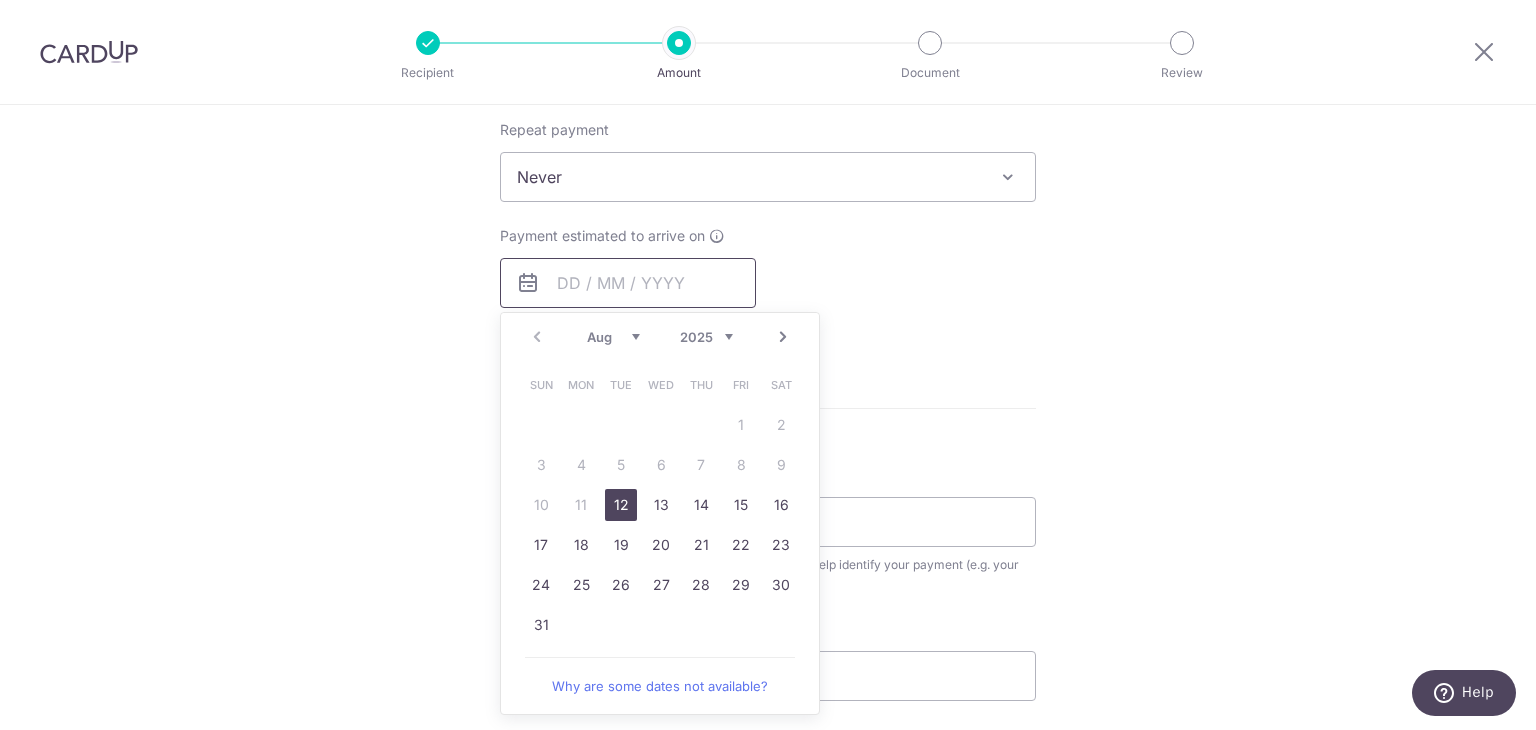 scroll, scrollTop: 800, scrollLeft: 0, axis: vertical 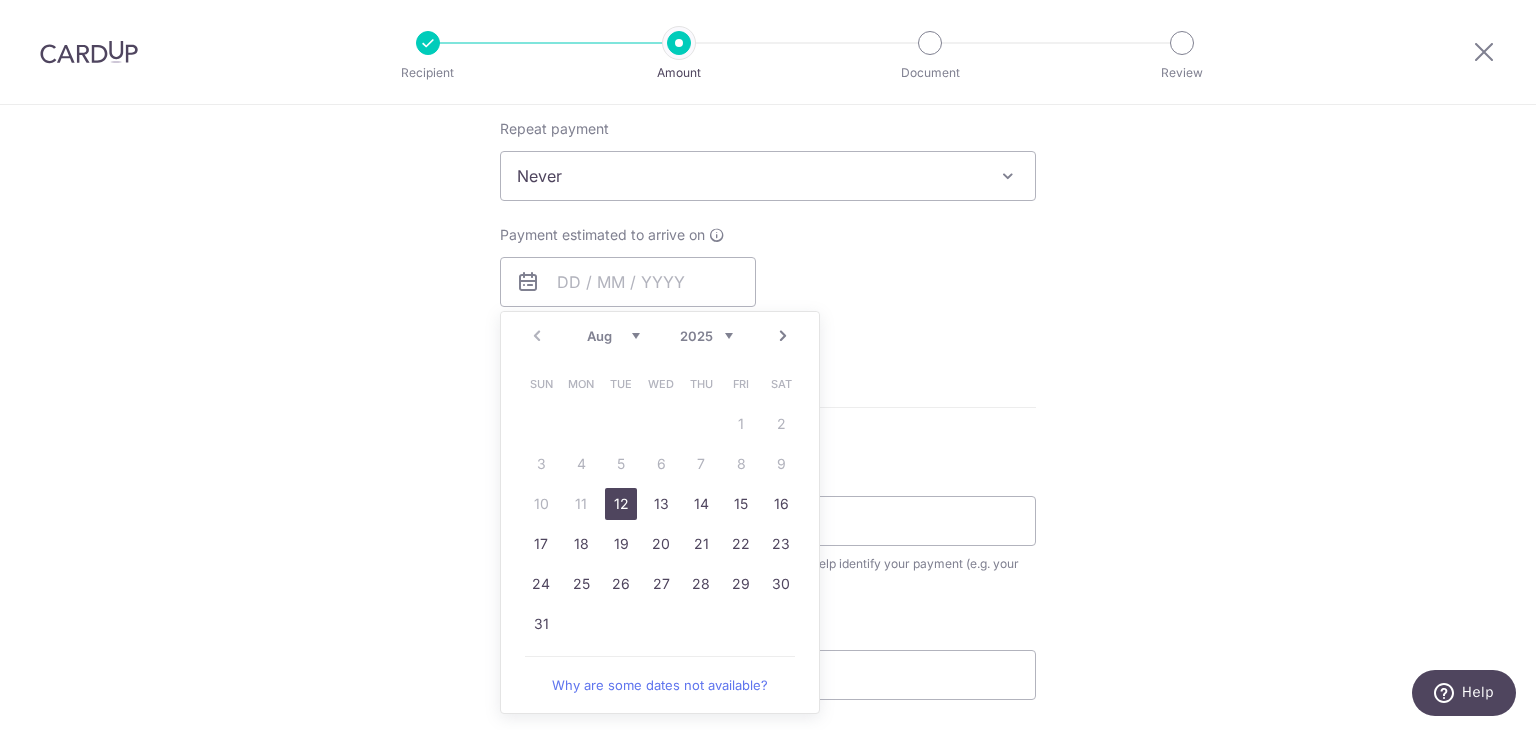 click on "12" at bounding box center [621, 504] 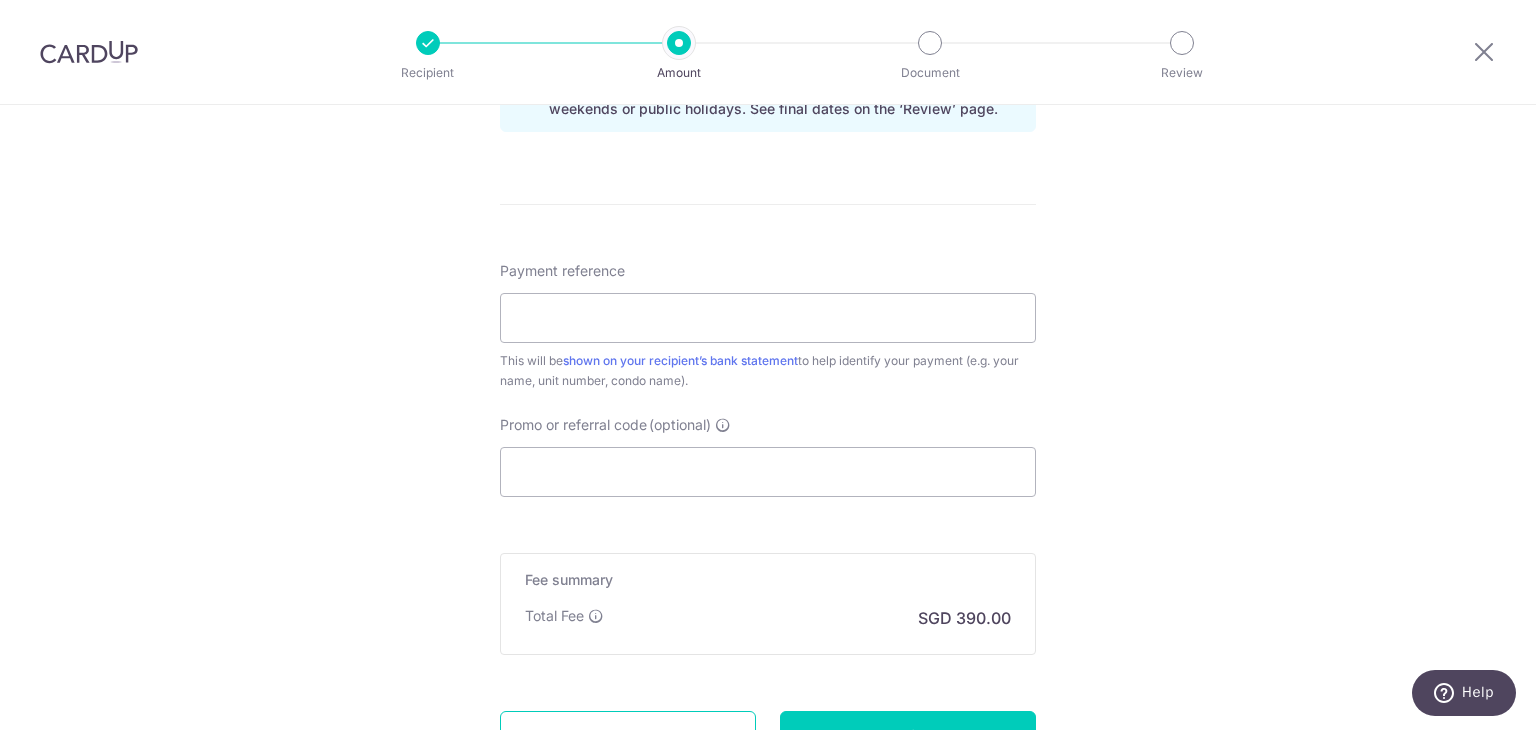 scroll, scrollTop: 1100, scrollLeft: 0, axis: vertical 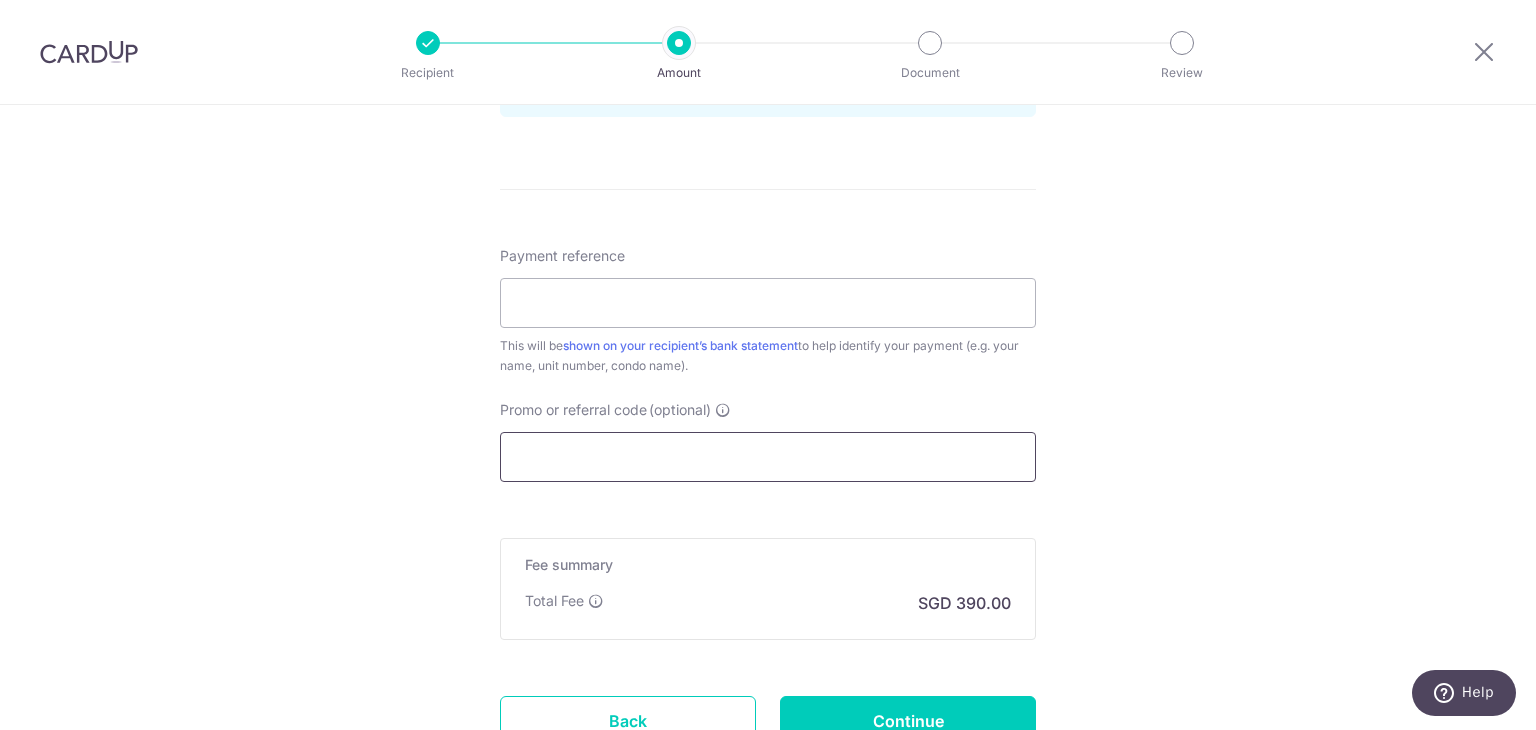 click on "Promo or referral code
(optional)" at bounding box center [768, 457] 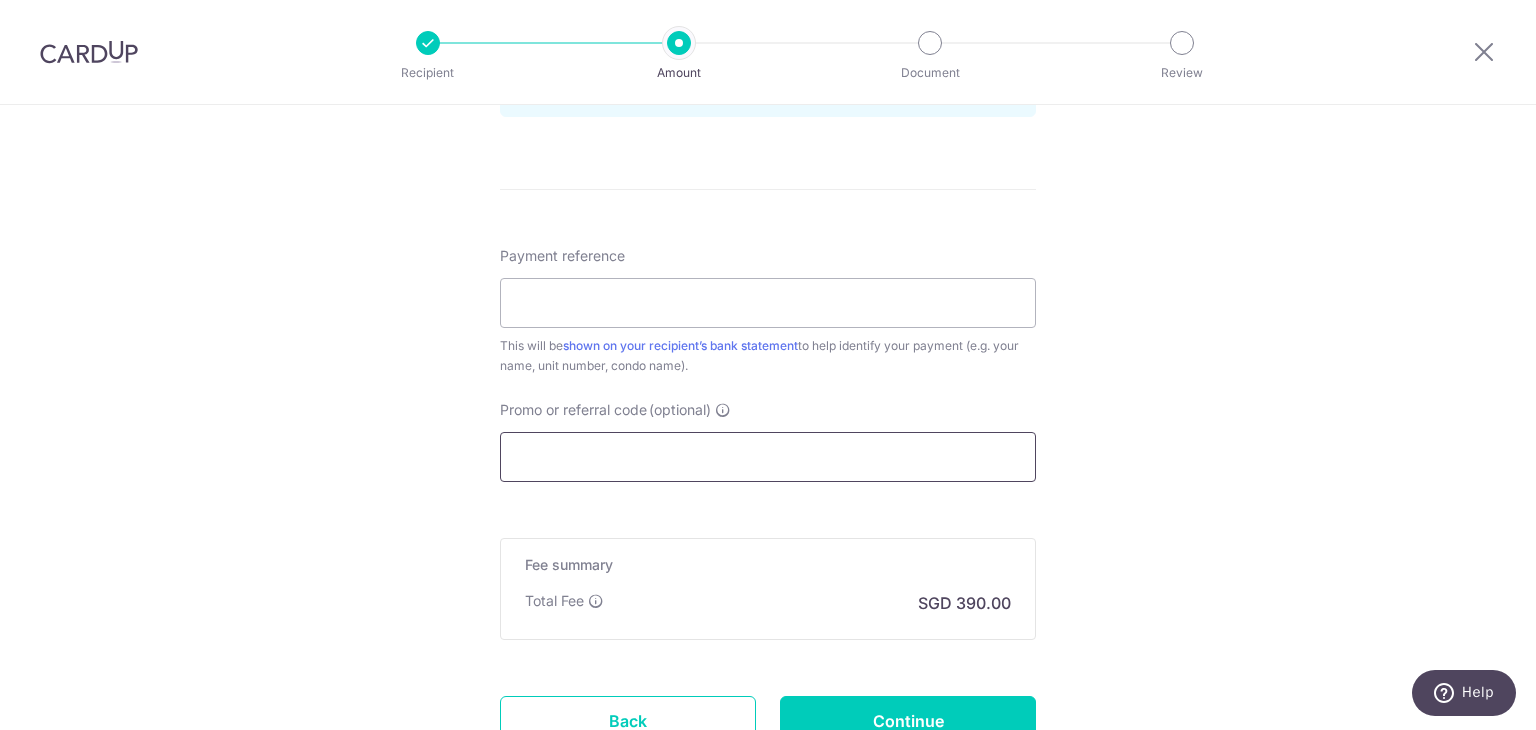 paste on "3HOME25R" 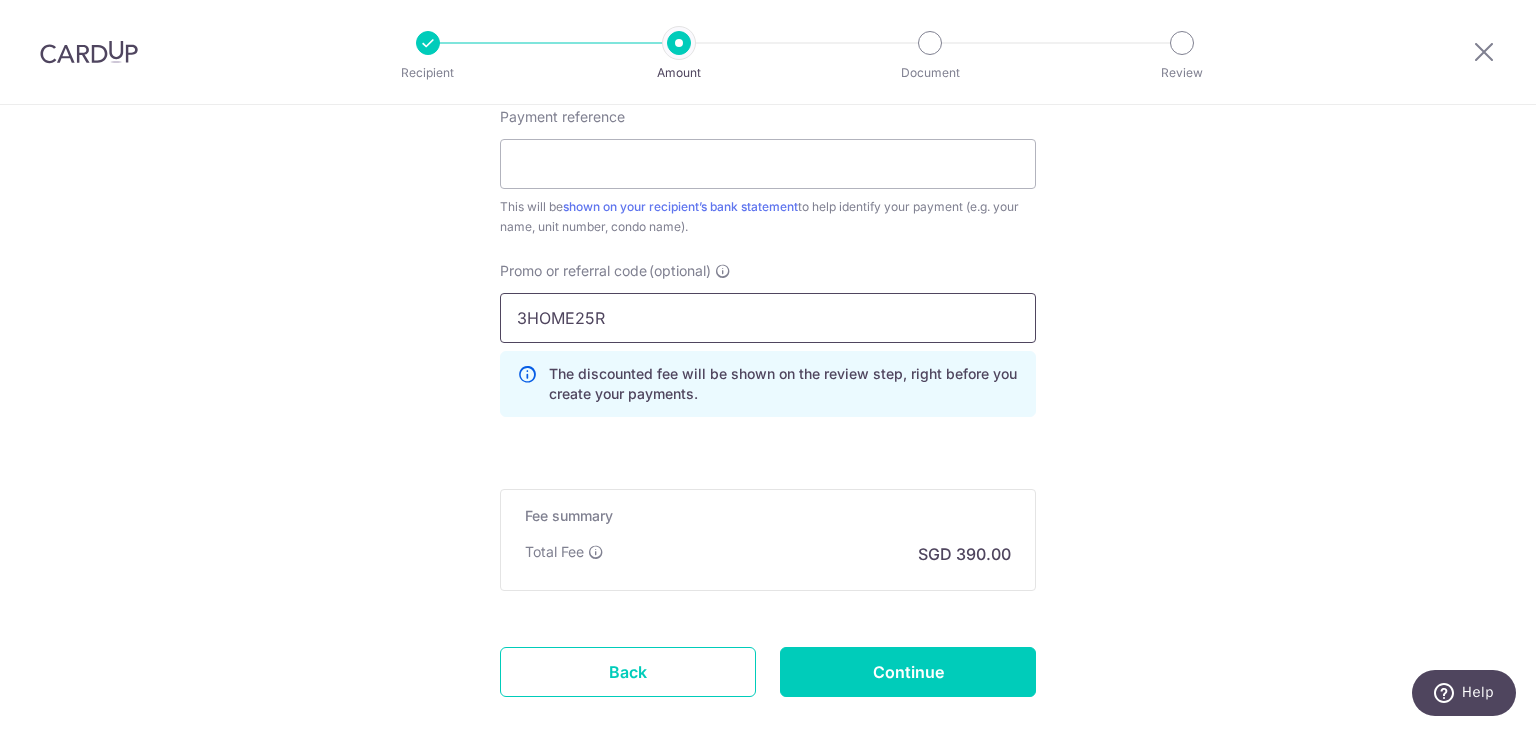 scroll, scrollTop: 1353, scrollLeft: 0, axis: vertical 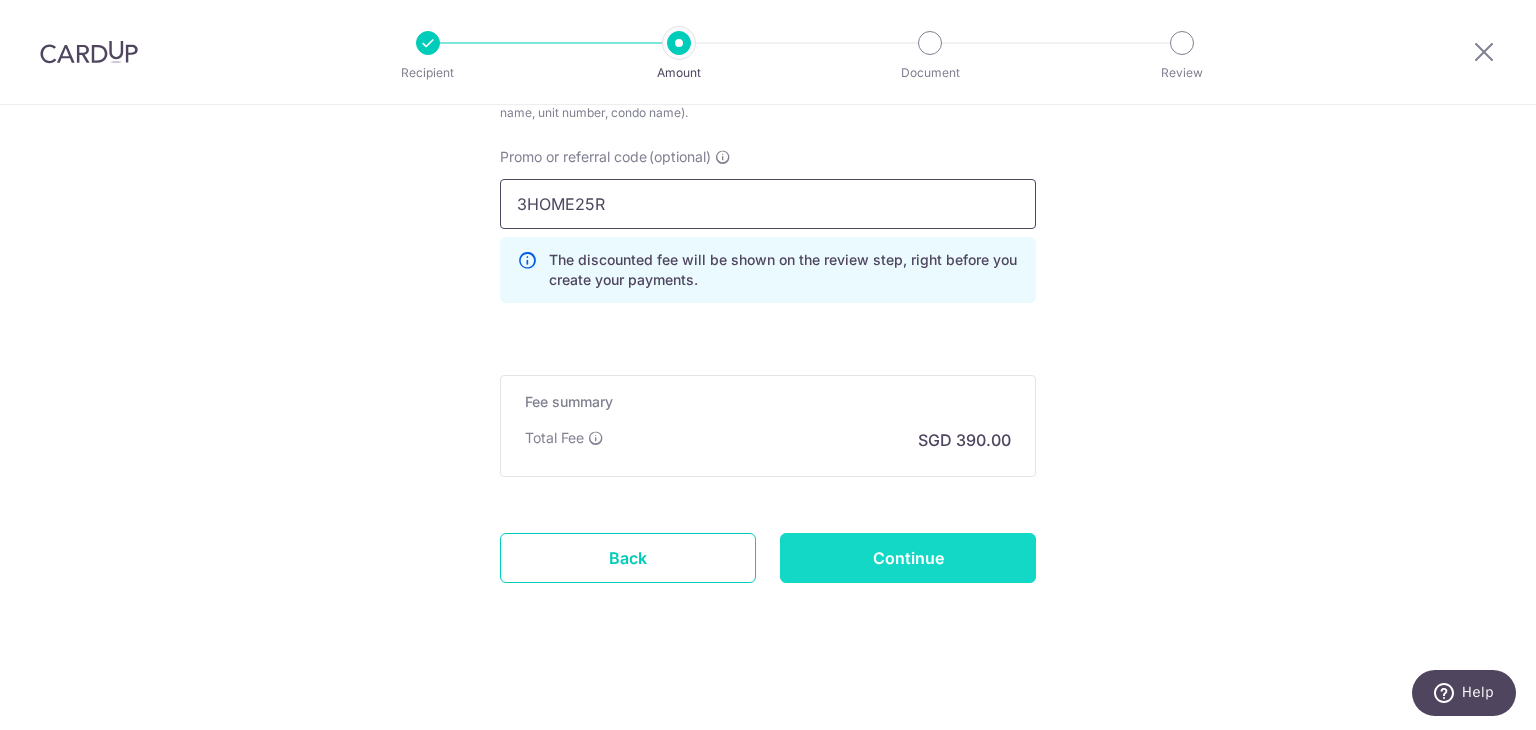 type on "3HOME25R" 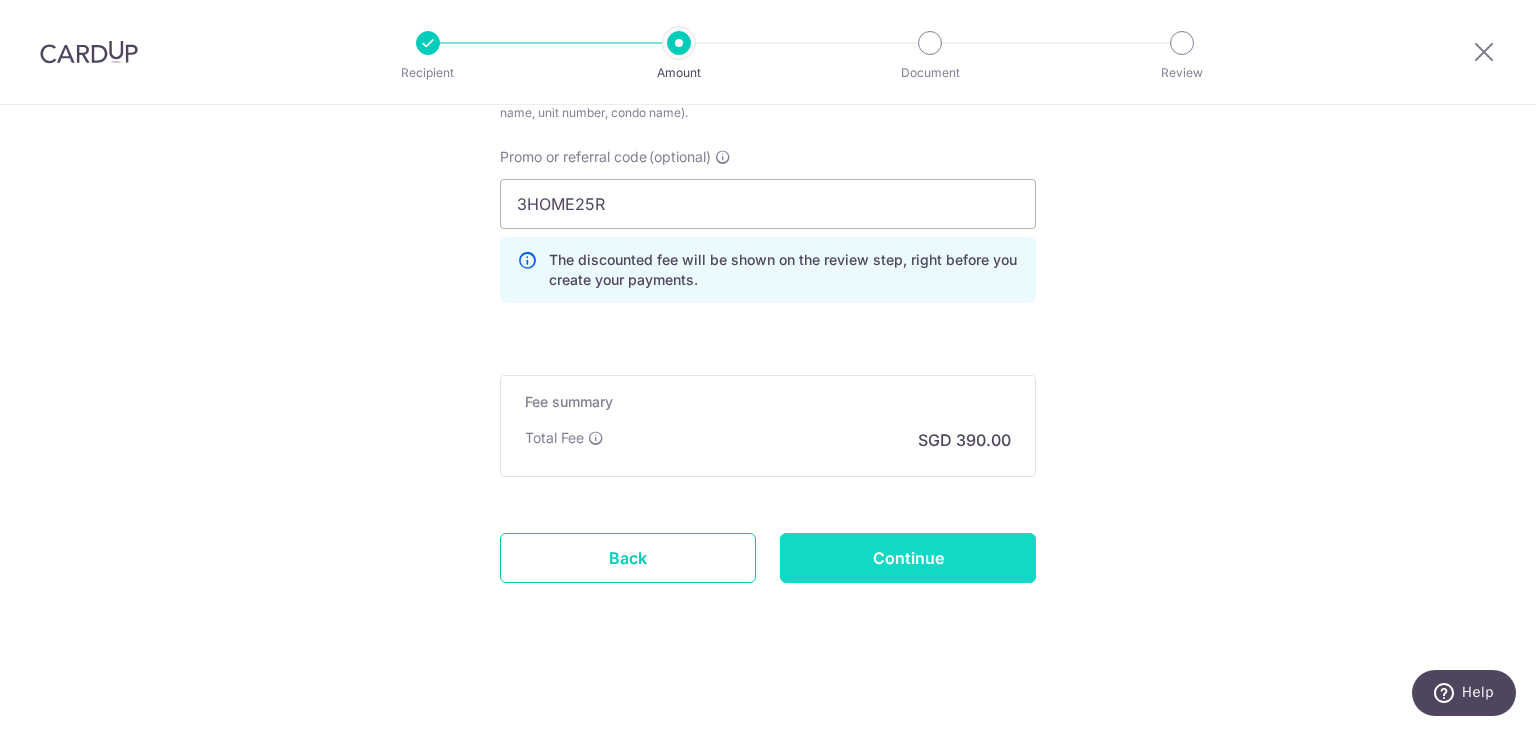 click on "Continue" at bounding box center [908, 558] 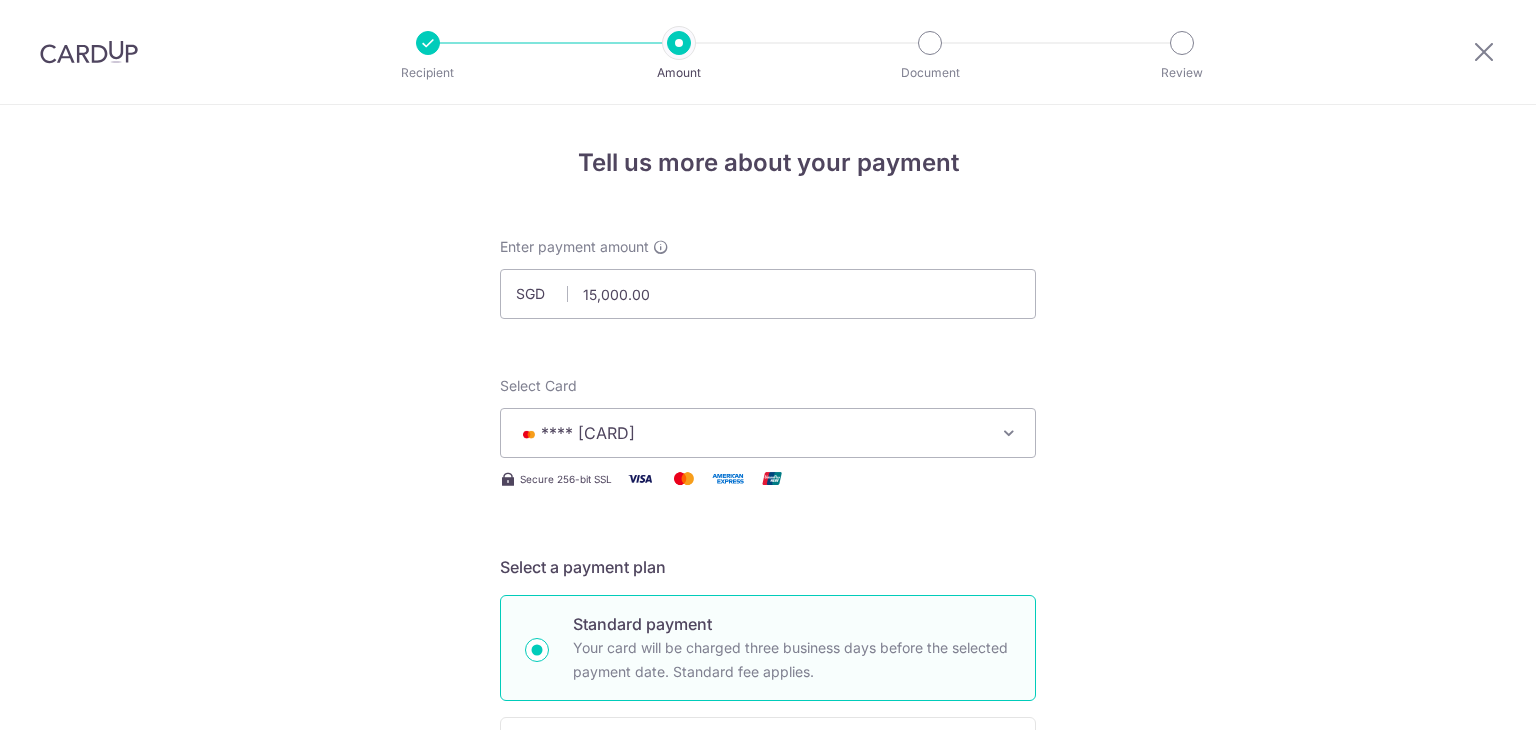 scroll, scrollTop: 0, scrollLeft: 0, axis: both 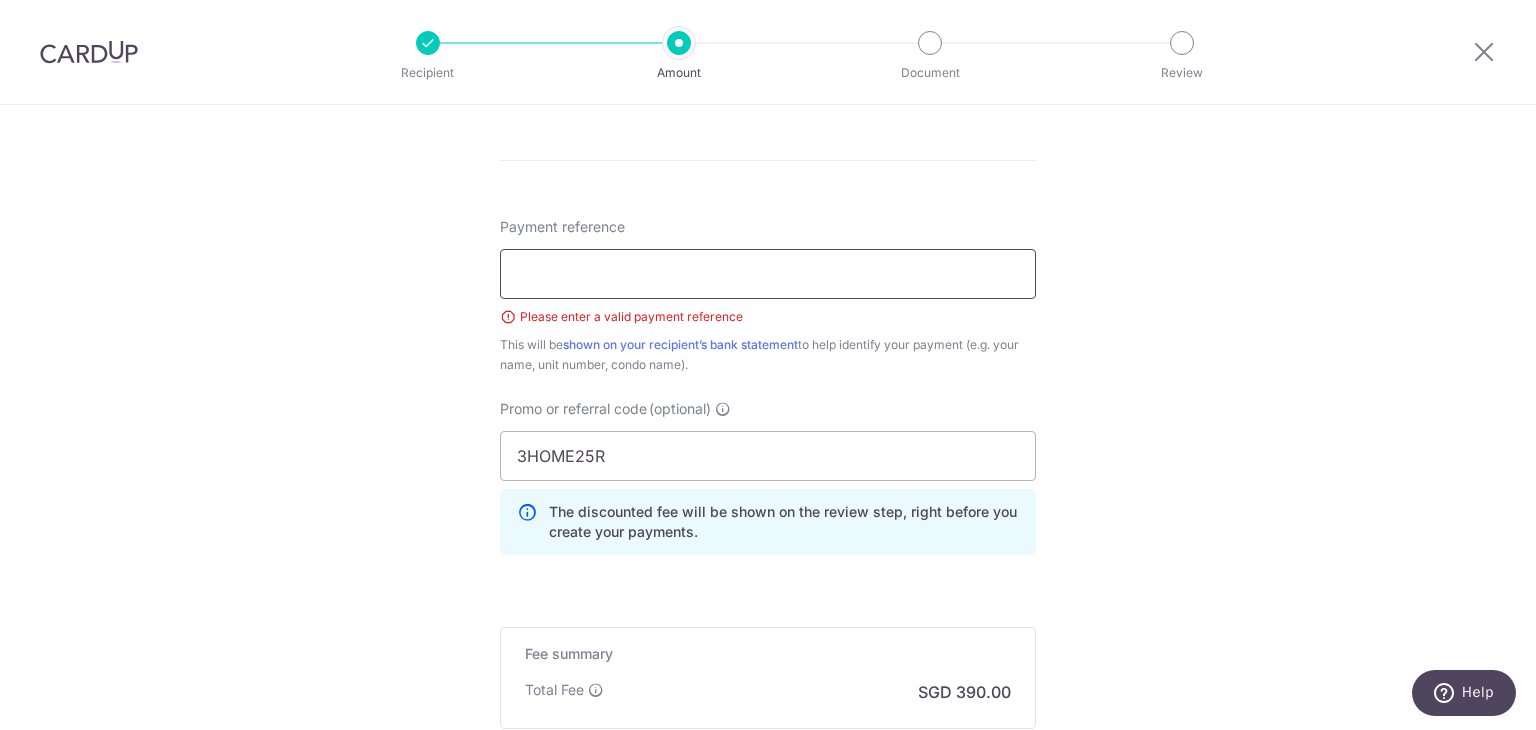 click on "Payment reference" at bounding box center [768, 274] 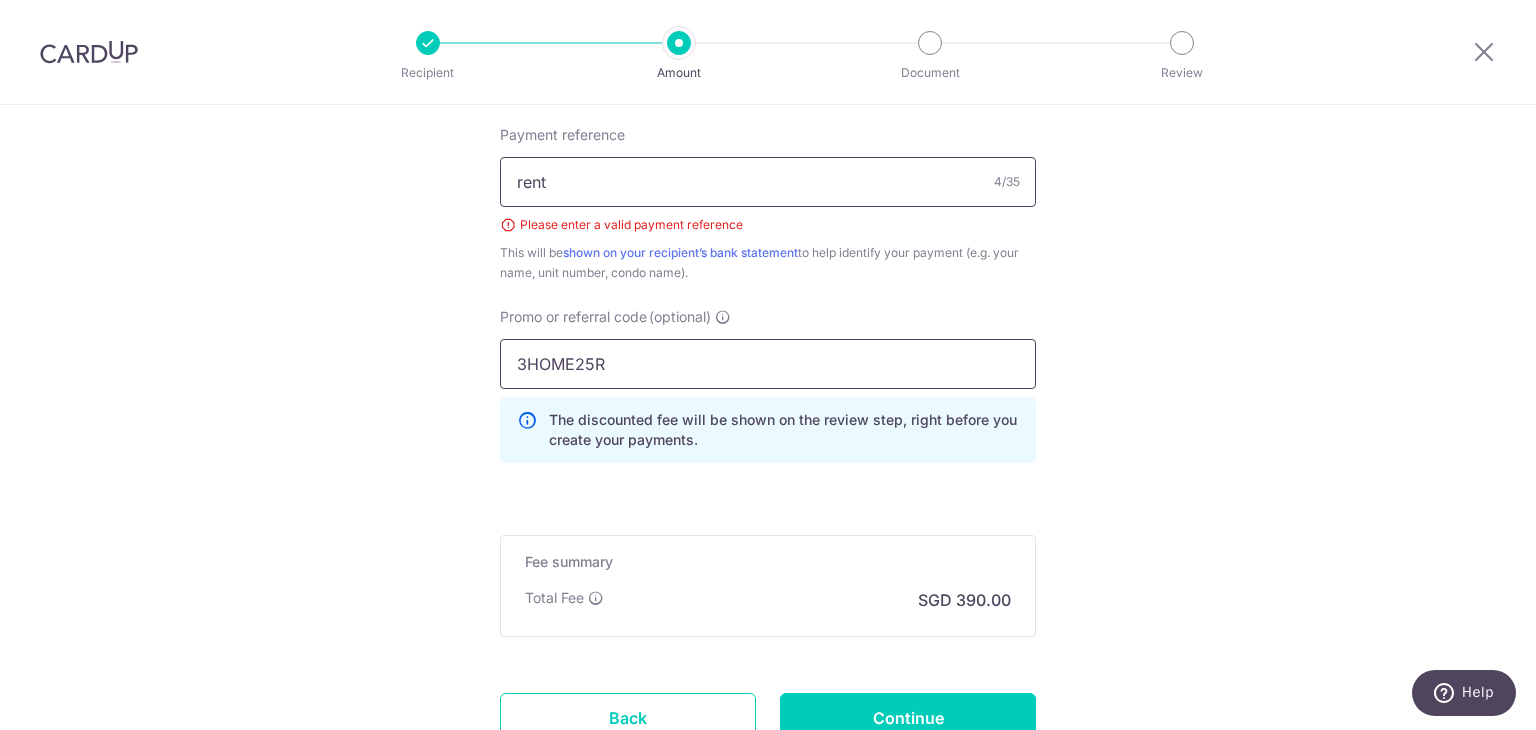 scroll, scrollTop: 1381, scrollLeft: 0, axis: vertical 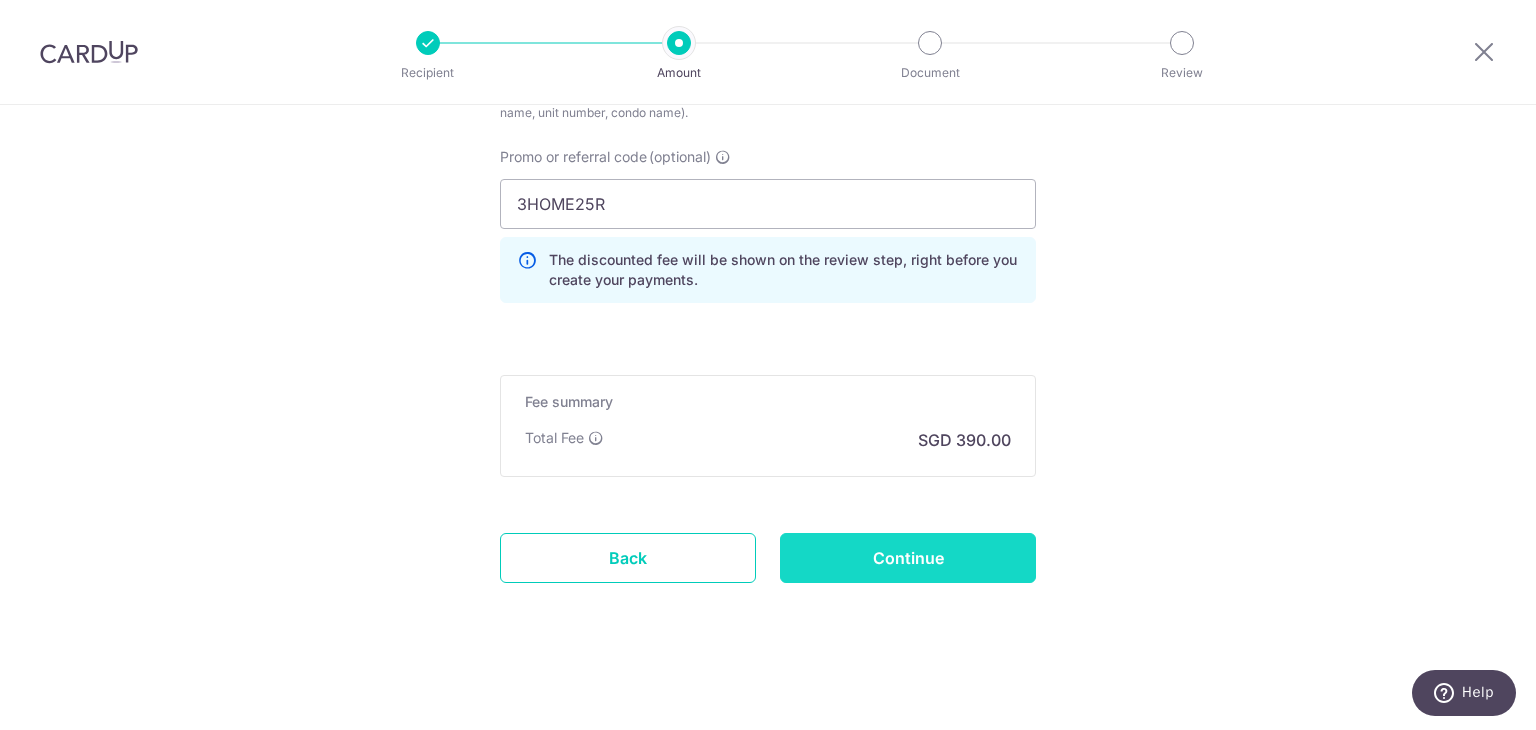 type on "rent" 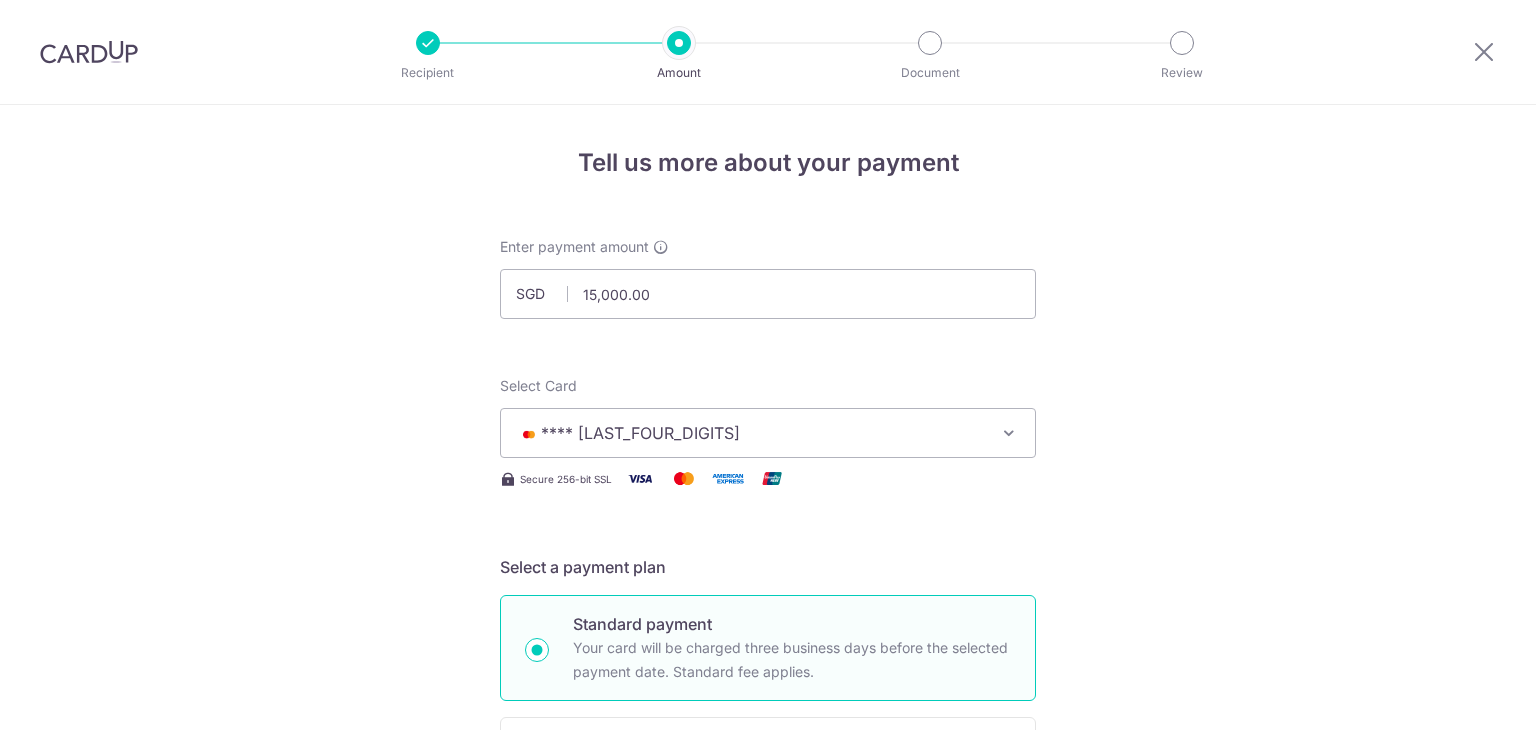 scroll, scrollTop: 0, scrollLeft: 0, axis: both 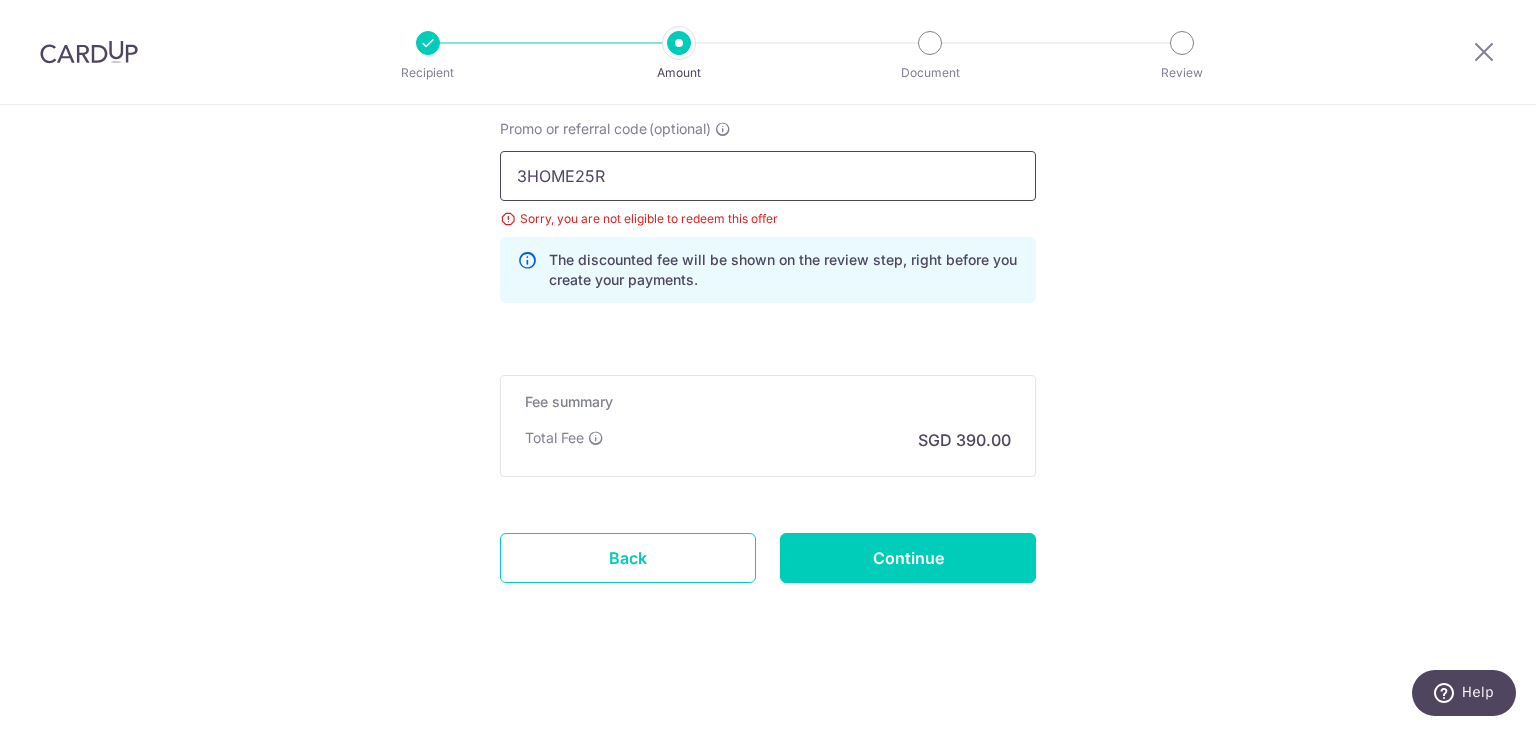drag, startPoint x: 816, startPoint y: 168, endPoint x: 370, endPoint y: 155, distance: 446.18942 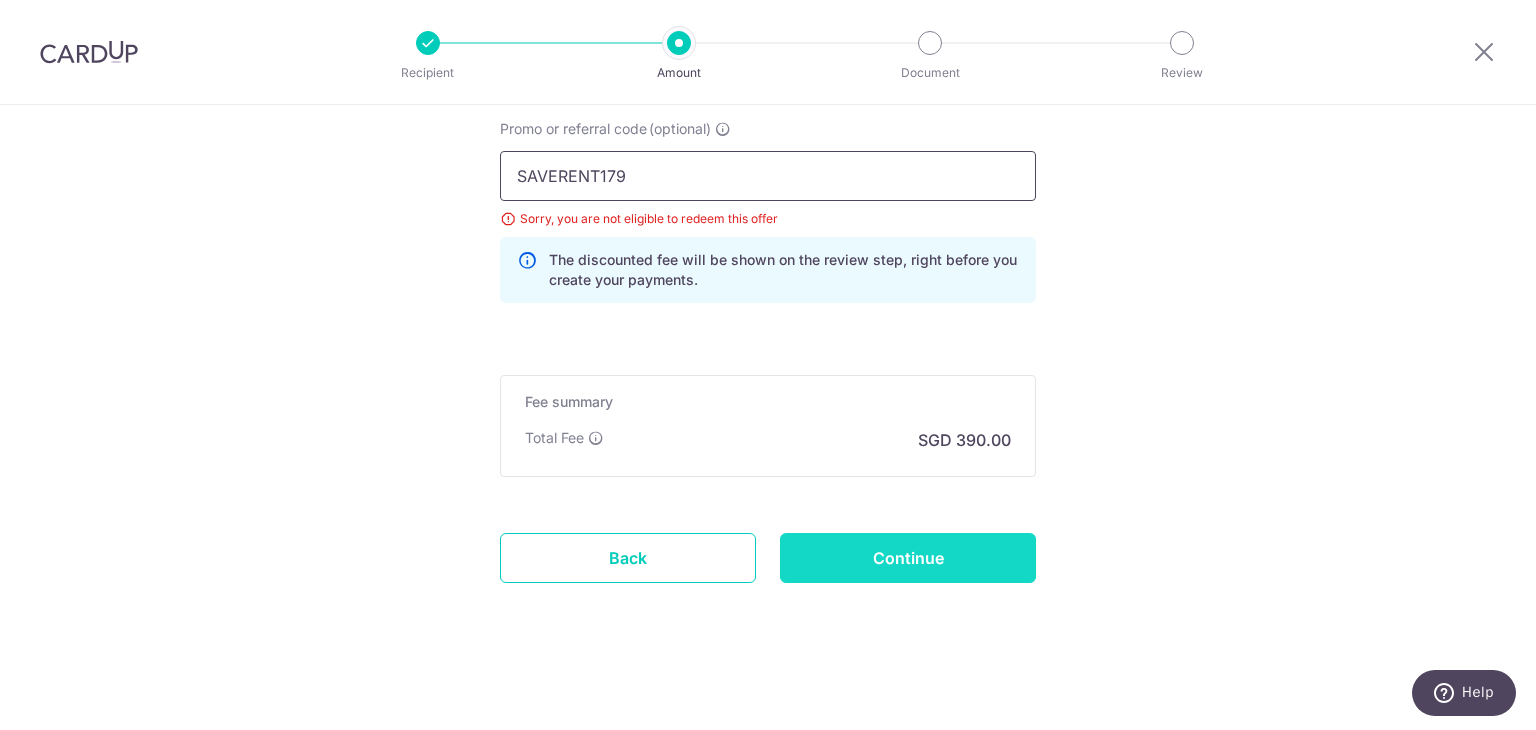 type on "SAVERENT179" 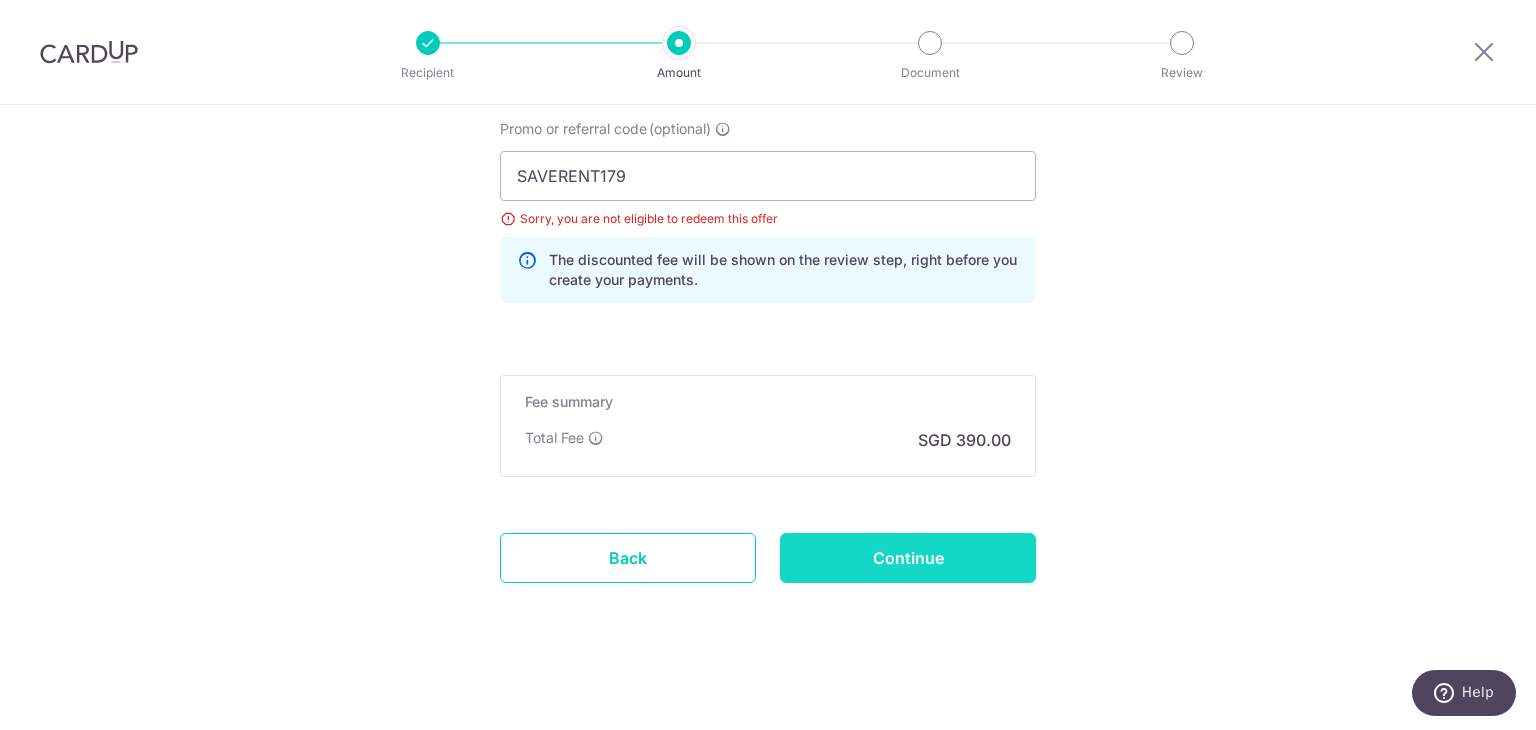 click on "Continue" at bounding box center [908, 558] 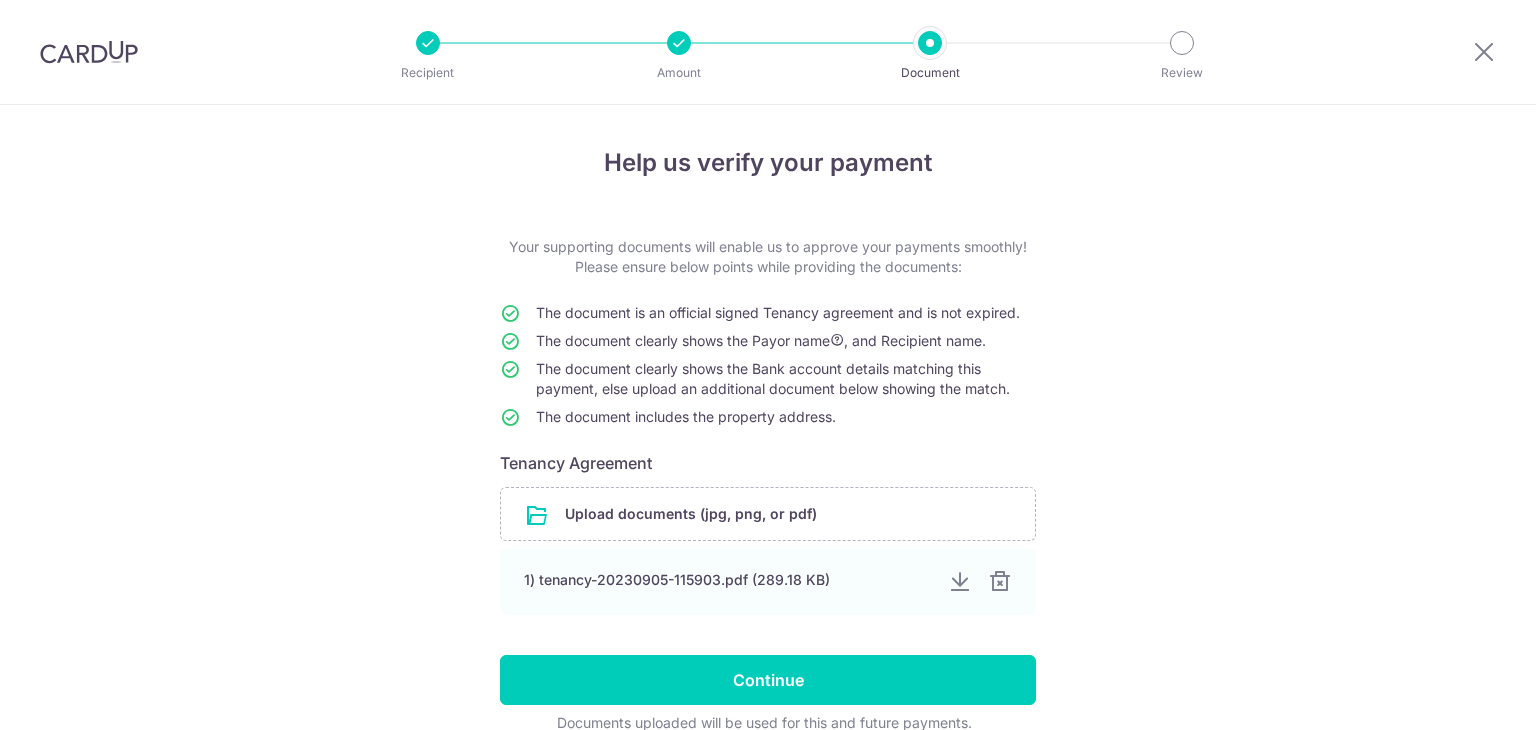 scroll, scrollTop: 0, scrollLeft: 0, axis: both 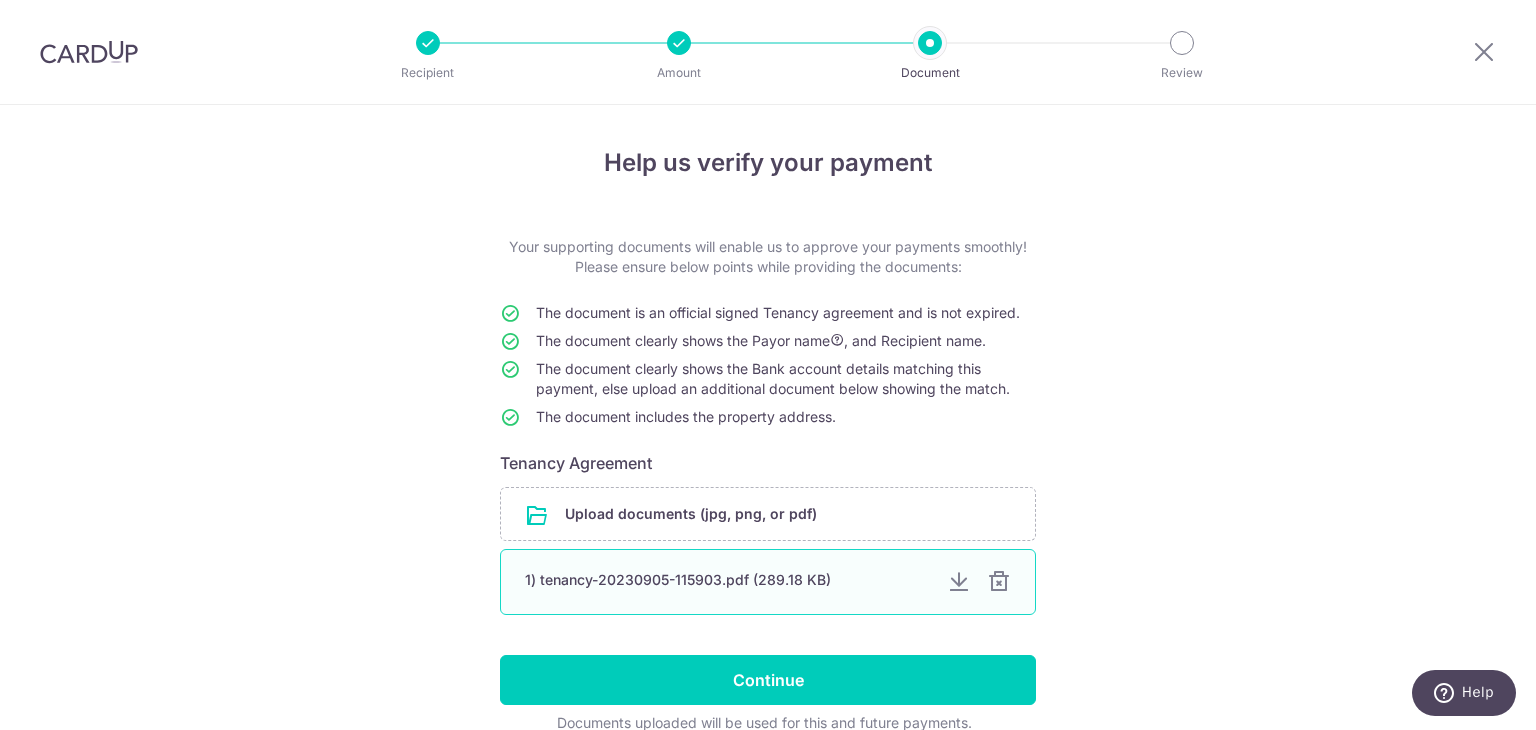 click at bounding box center [959, 582] 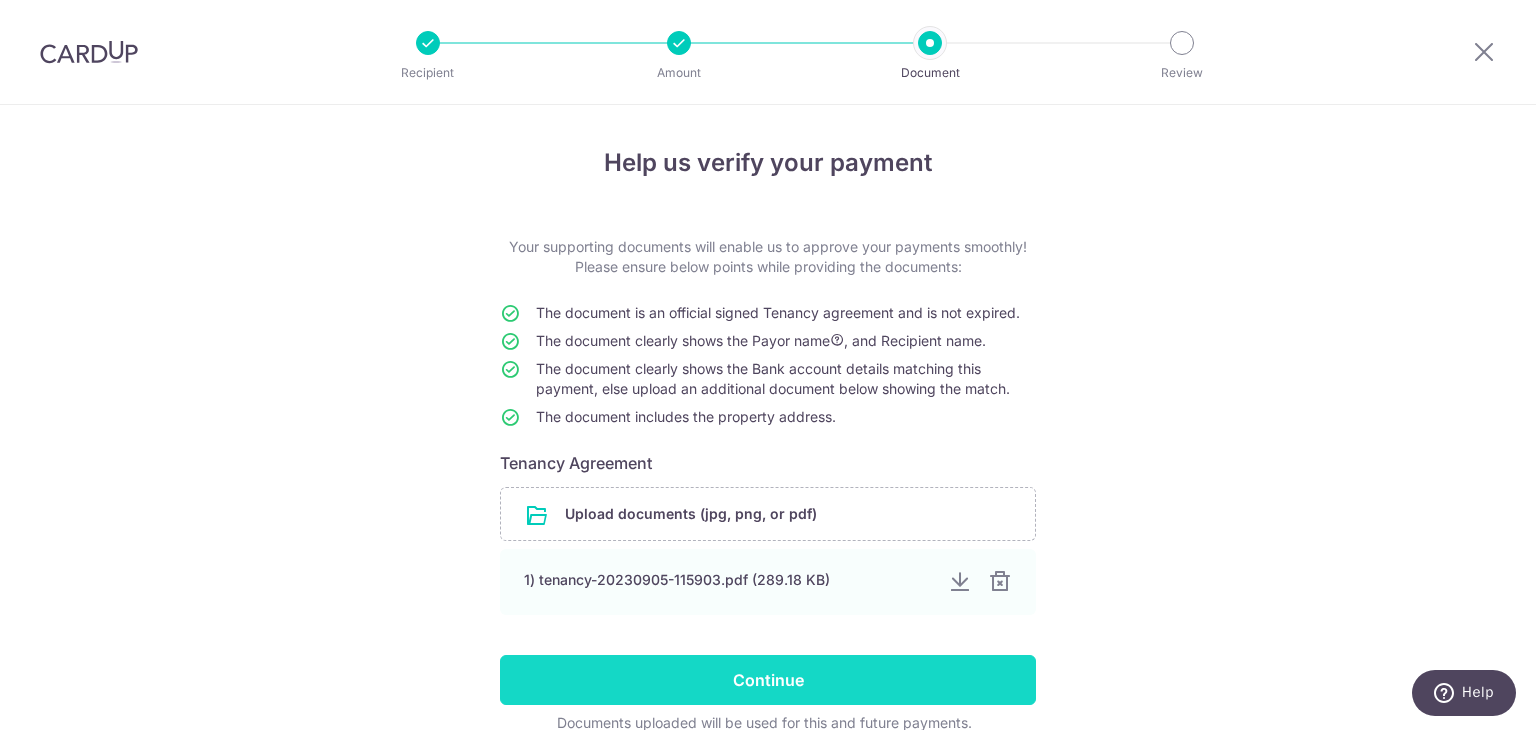 click on "Continue" at bounding box center (768, 680) 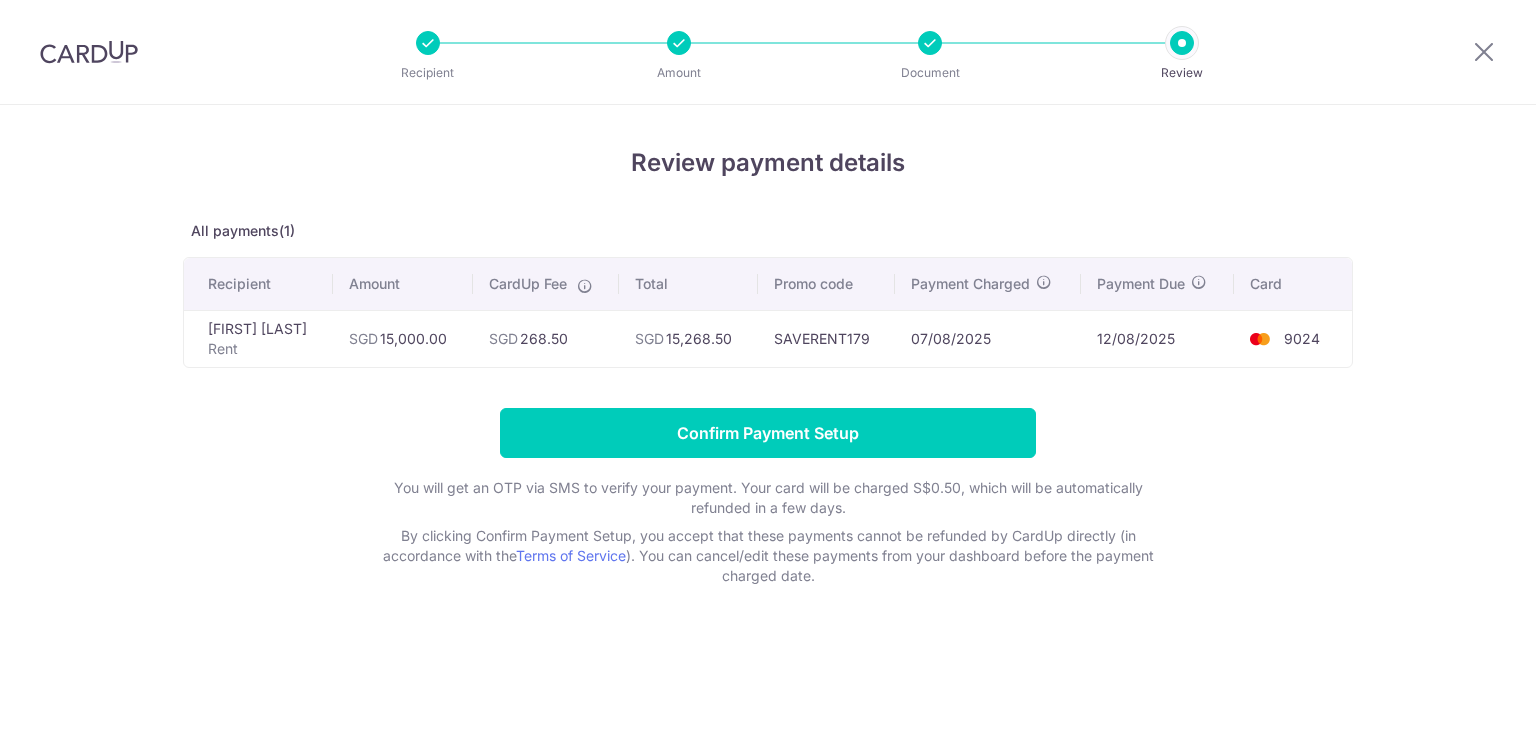 scroll, scrollTop: 0, scrollLeft: 0, axis: both 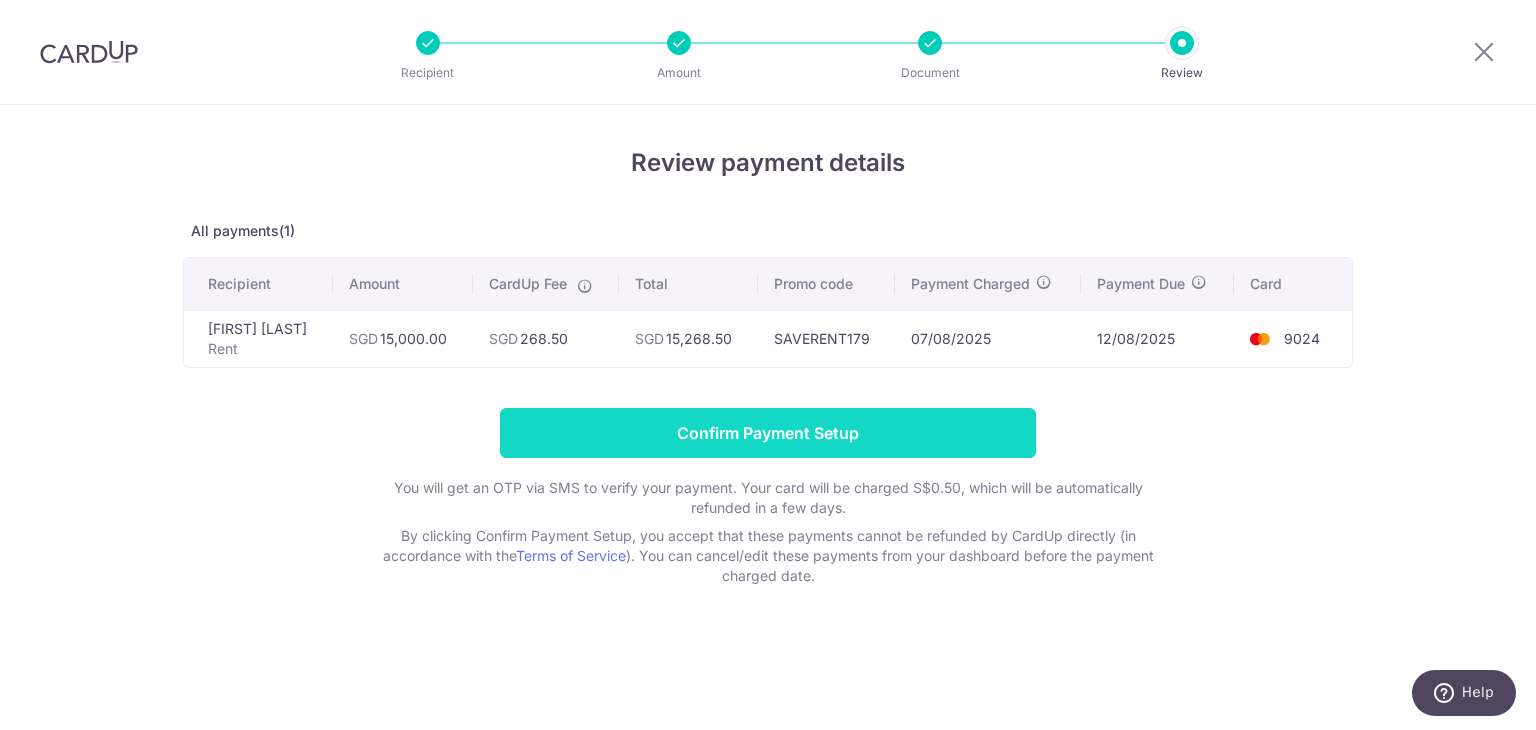 click on "Confirm Payment Setup" at bounding box center (768, 433) 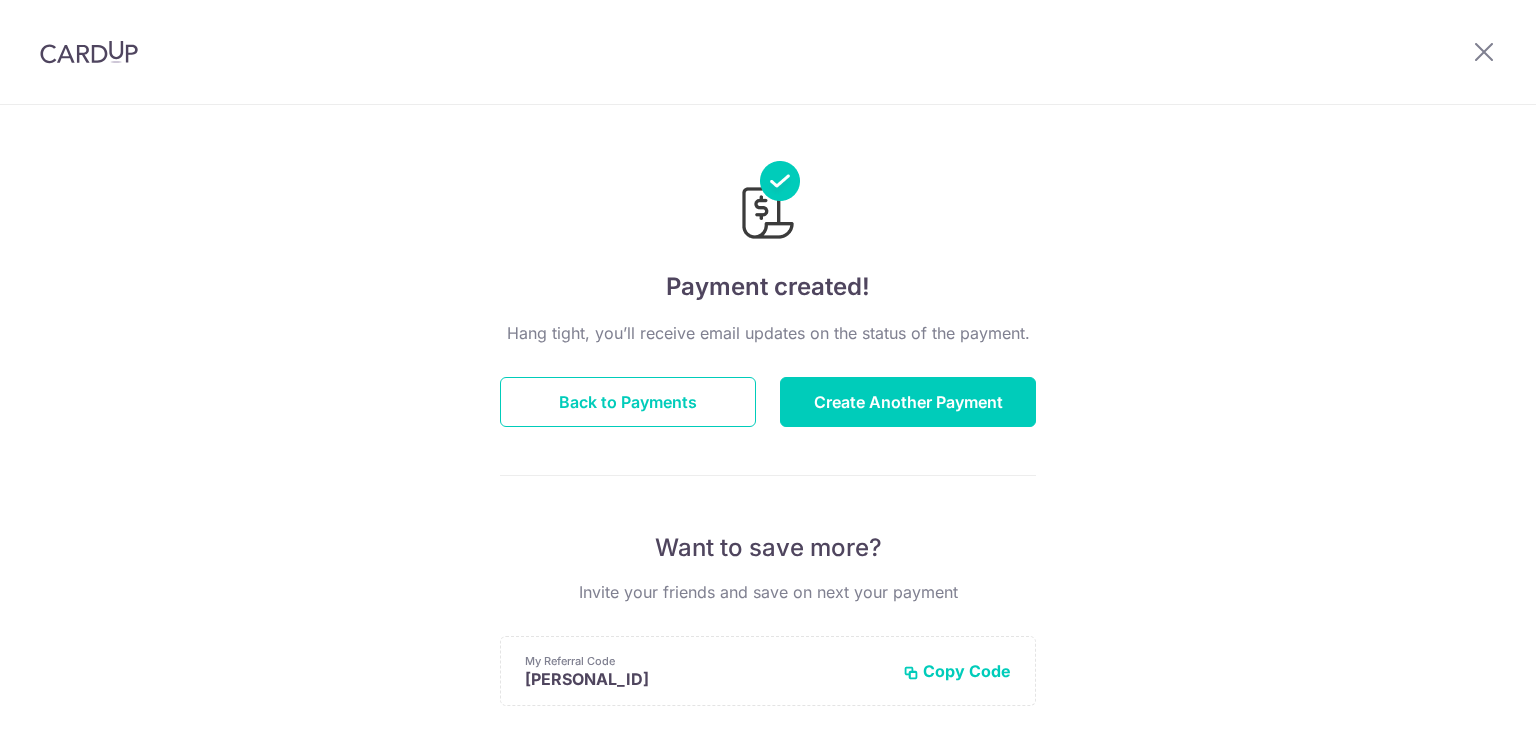scroll, scrollTop: 0, scrollLeft: 0, axis: both 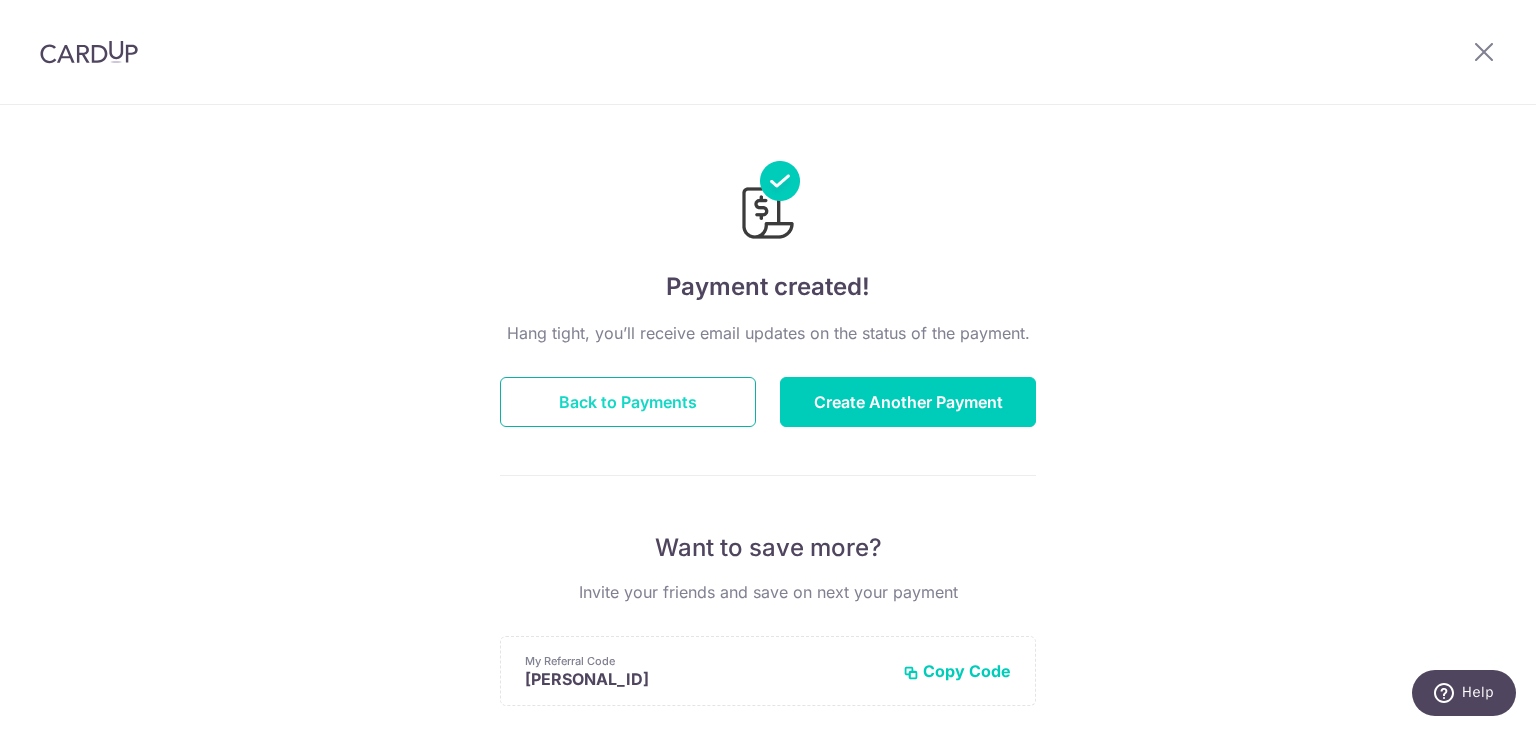 click on "Back to Payments" at bounding box center (628, 402) 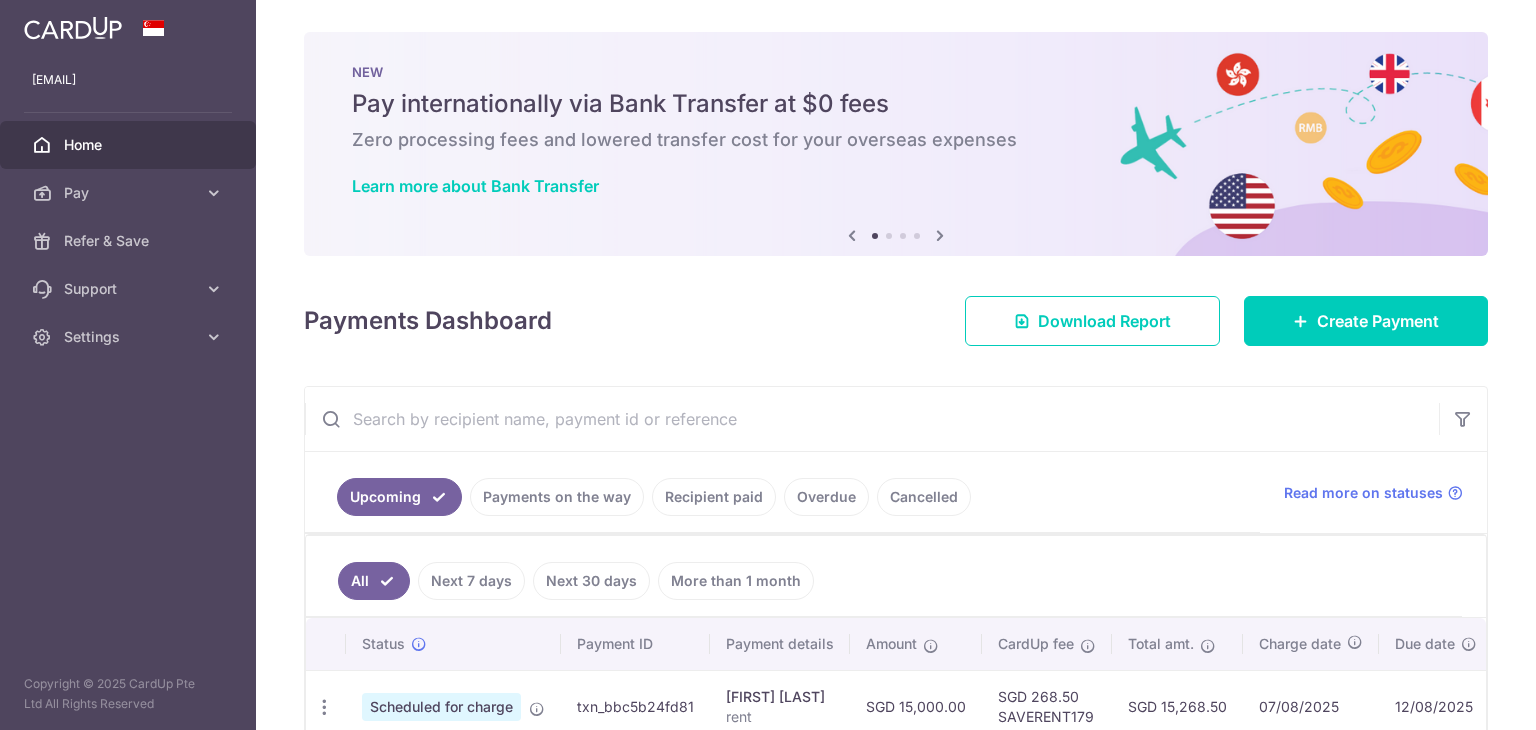 scroll, scrollTop: 0, scrollLeft: 0, axis: both 